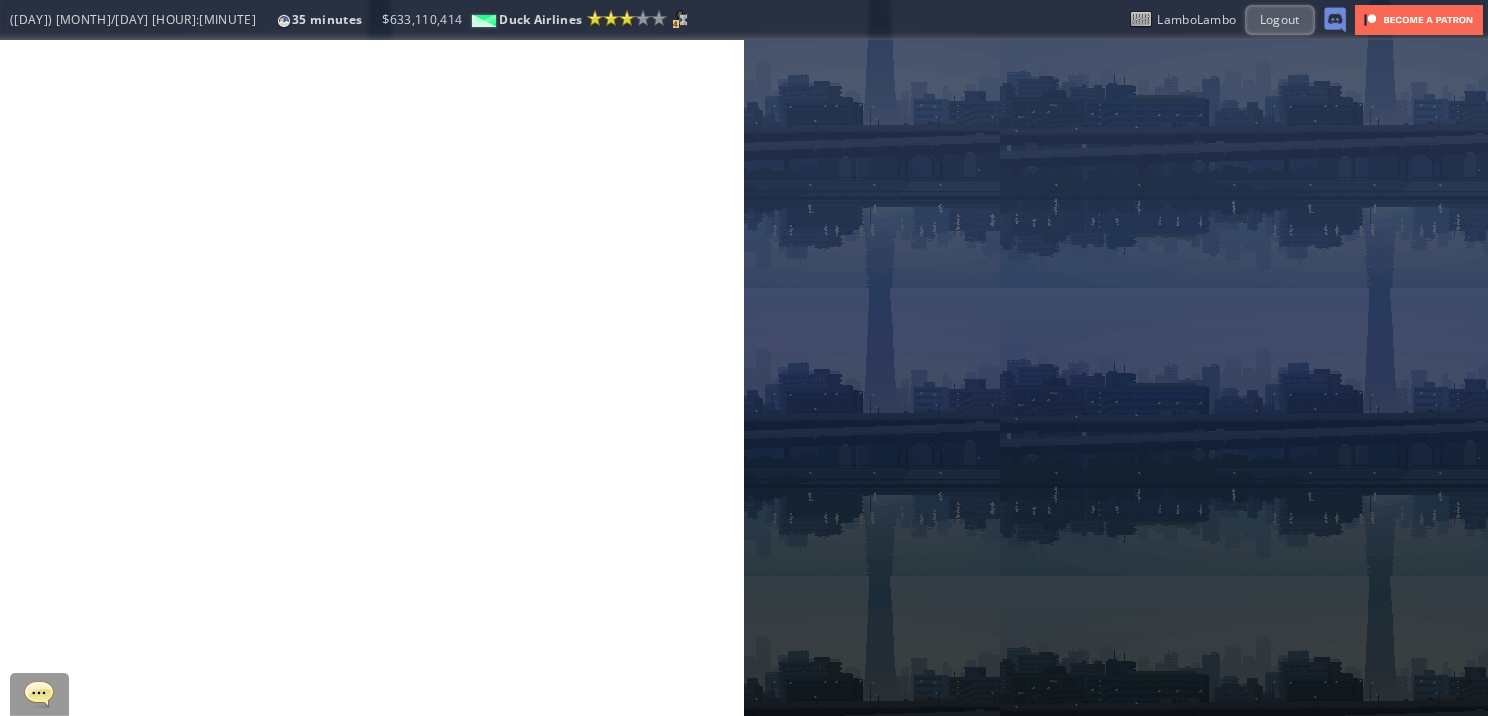 scroll, scrollTop: 0, scrollLeft: 0, axis: both 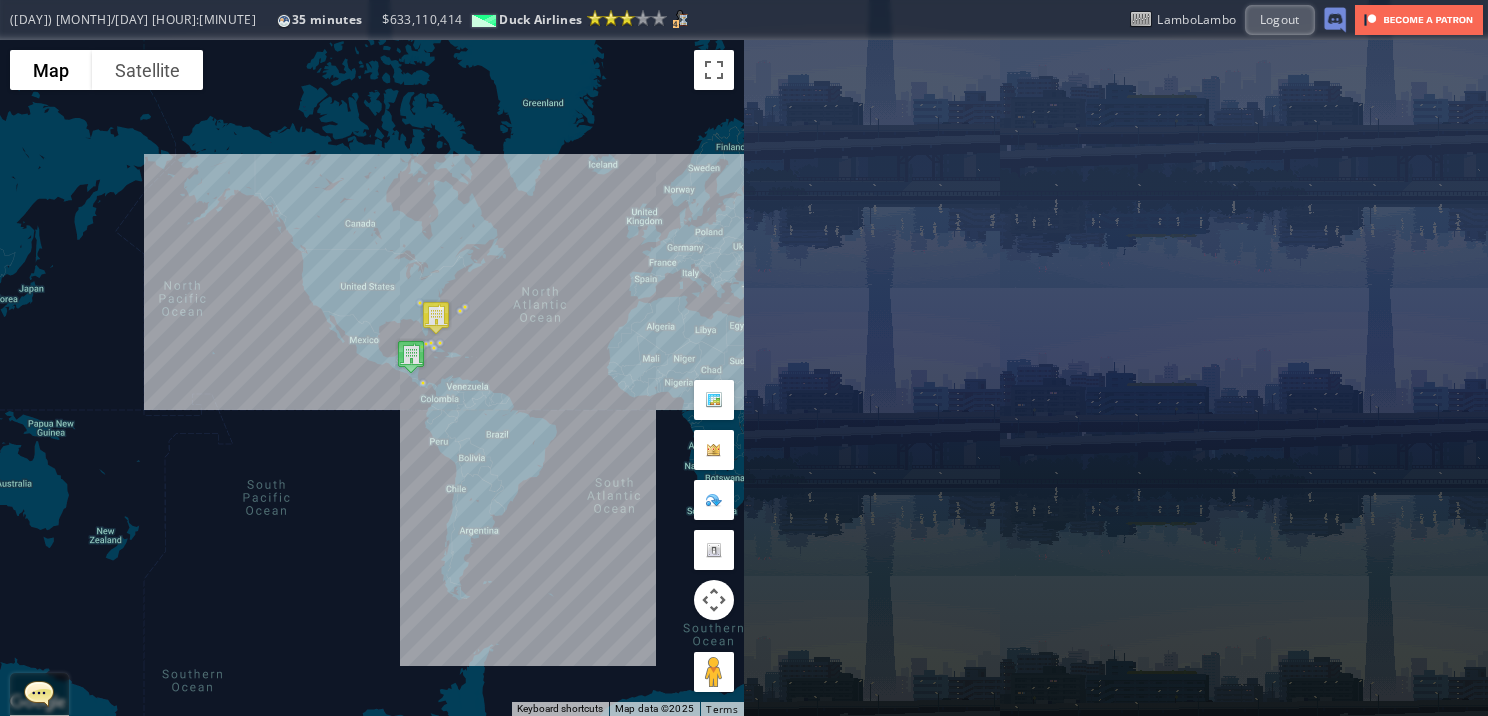drag, startPoint x: 542, startPoint y: 206, endPoint x: 225, endPoint y: 180, distance: 318.06445 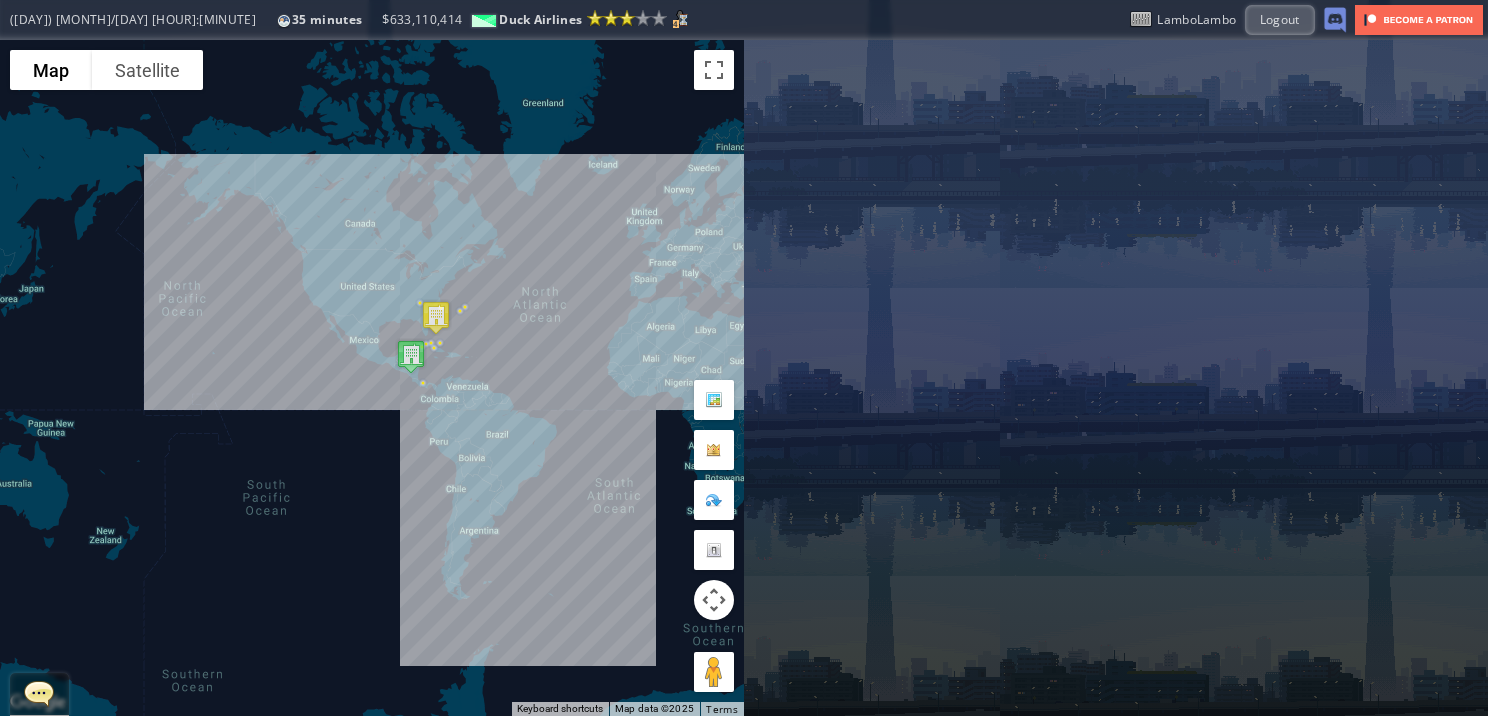 click on "To navigate, press the arrow keys." at bounding box center [372, 378] 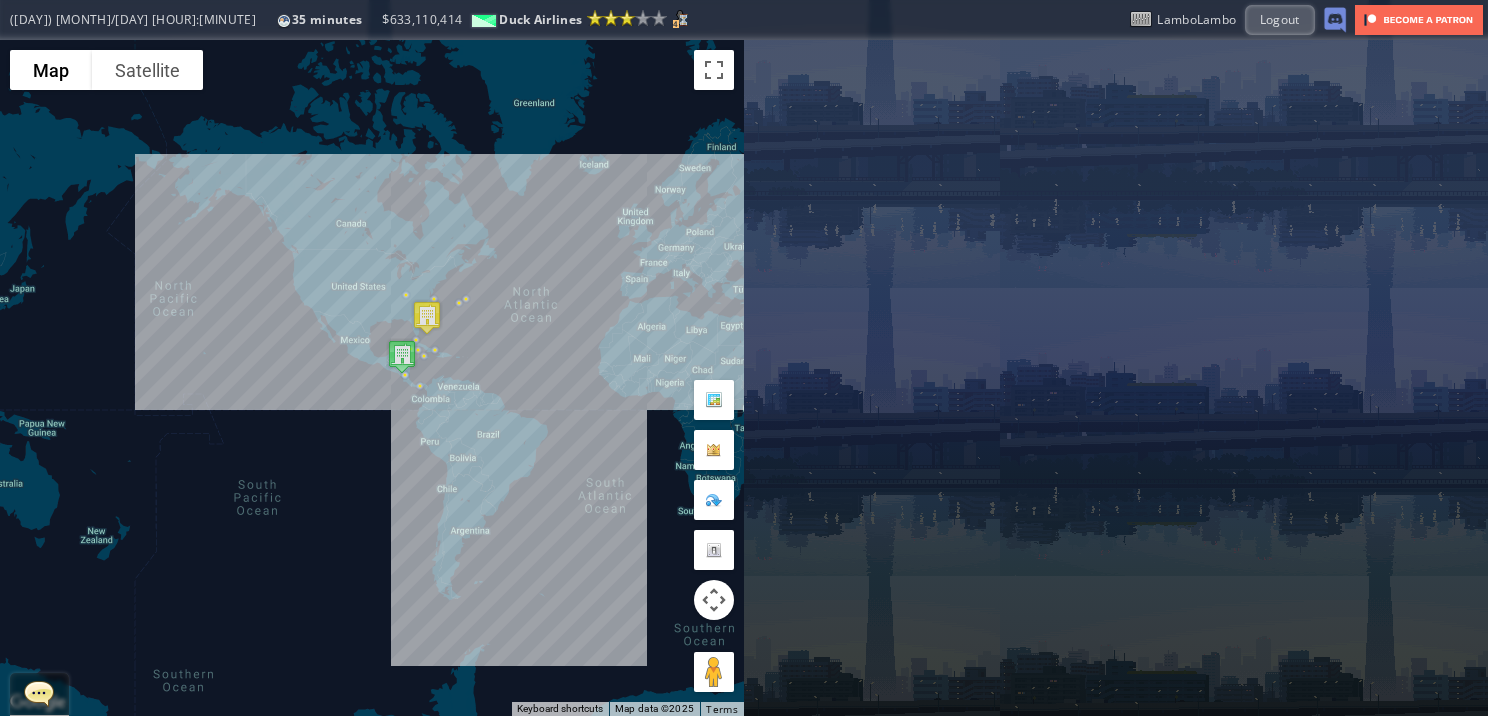 click on "To navigate, press the arrow keys." at bounding box center (372, 378) 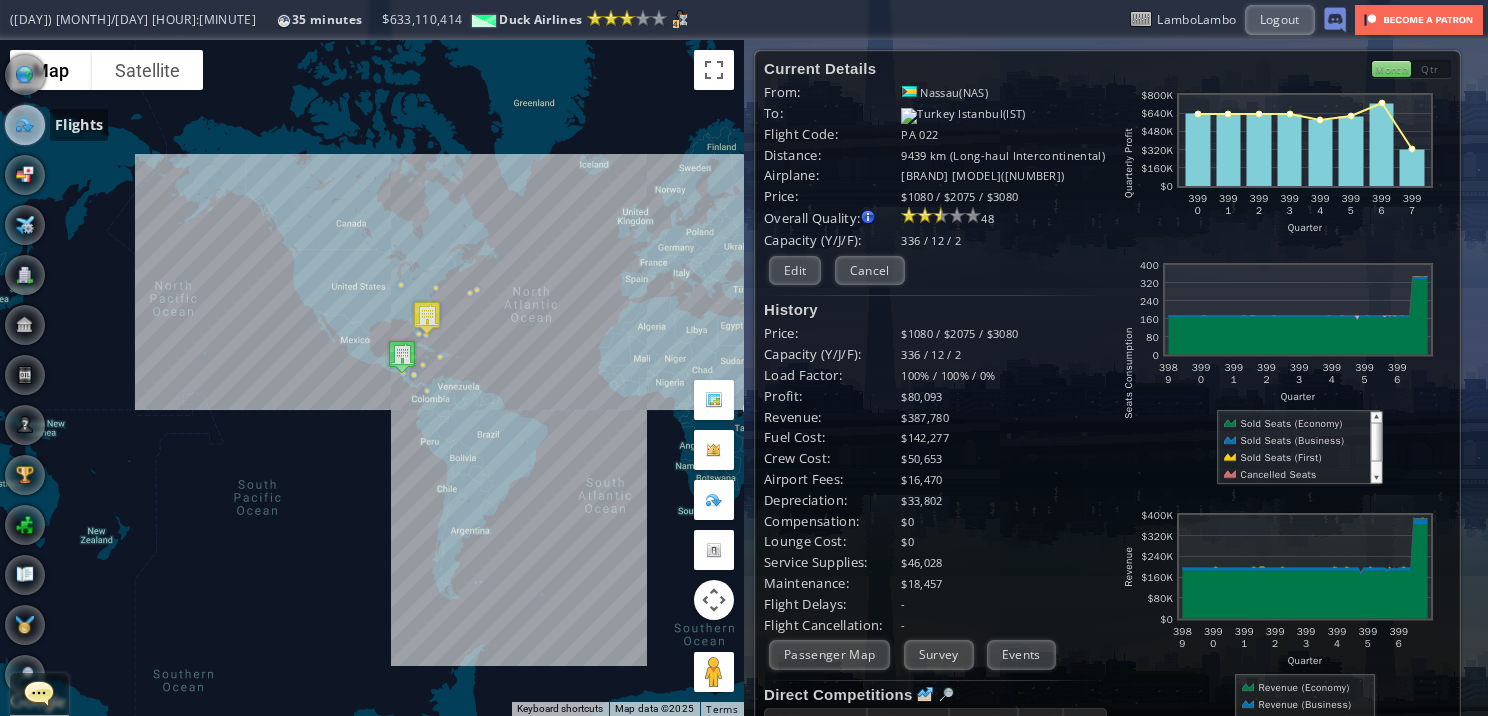 click at bounding box center [25, 125] 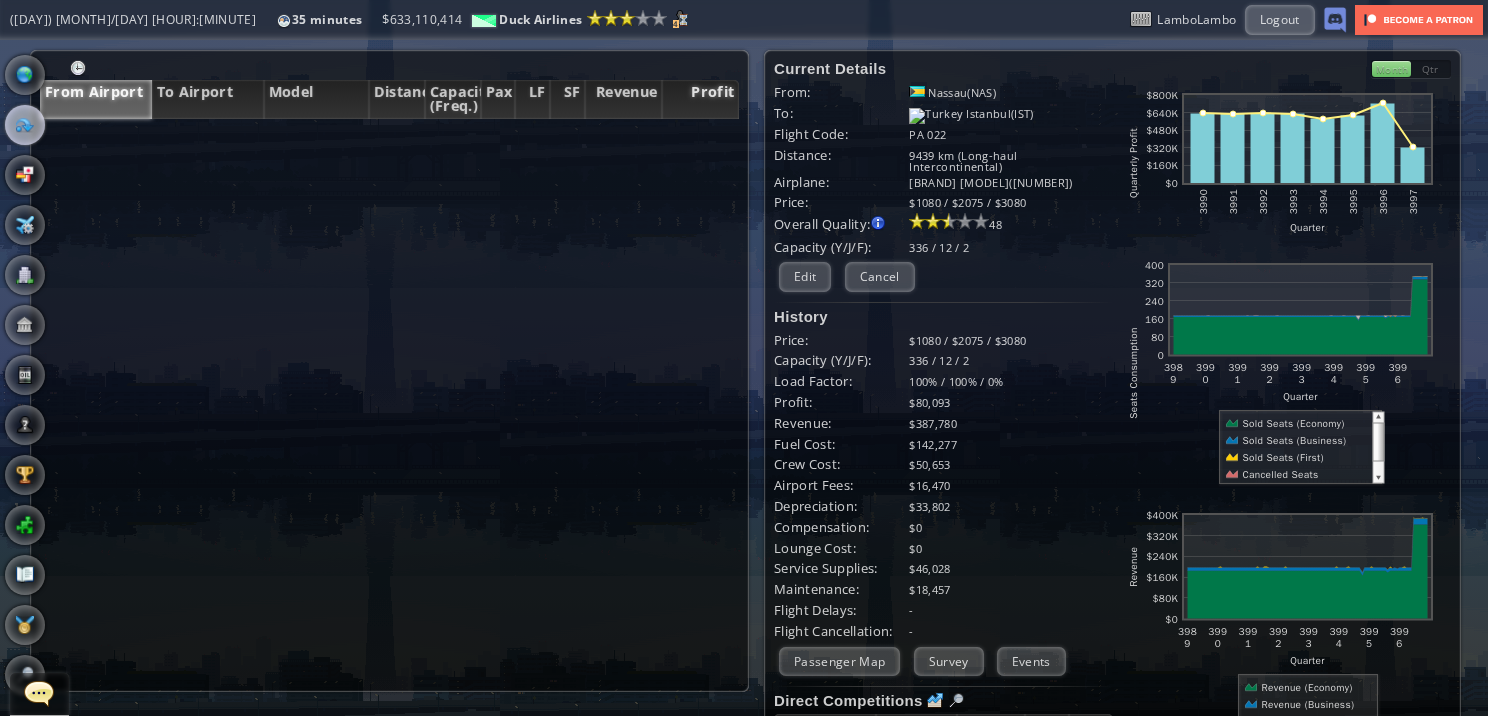 click on "Profit" at bounding box center (700, 99) 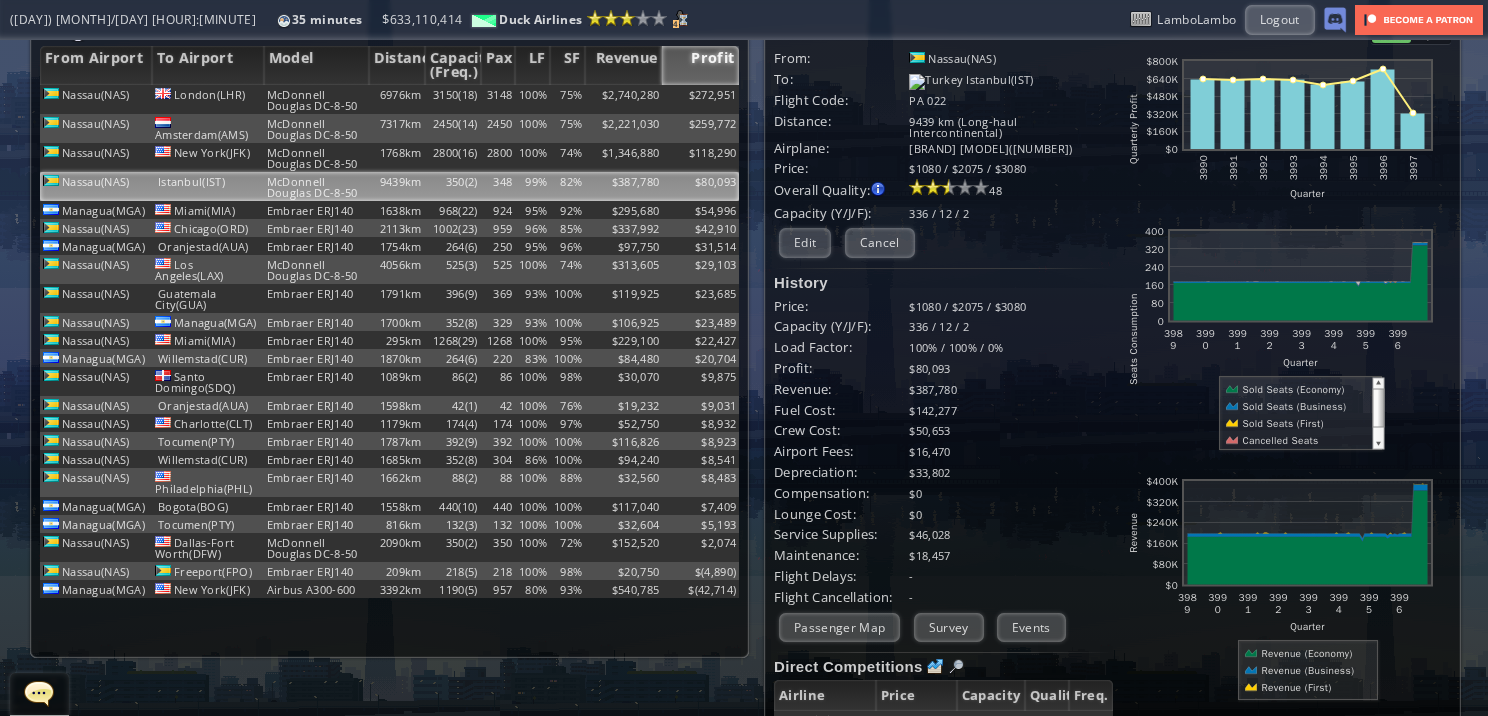scroll, scrollTop: 0, scrollLeft: 0, axis: both 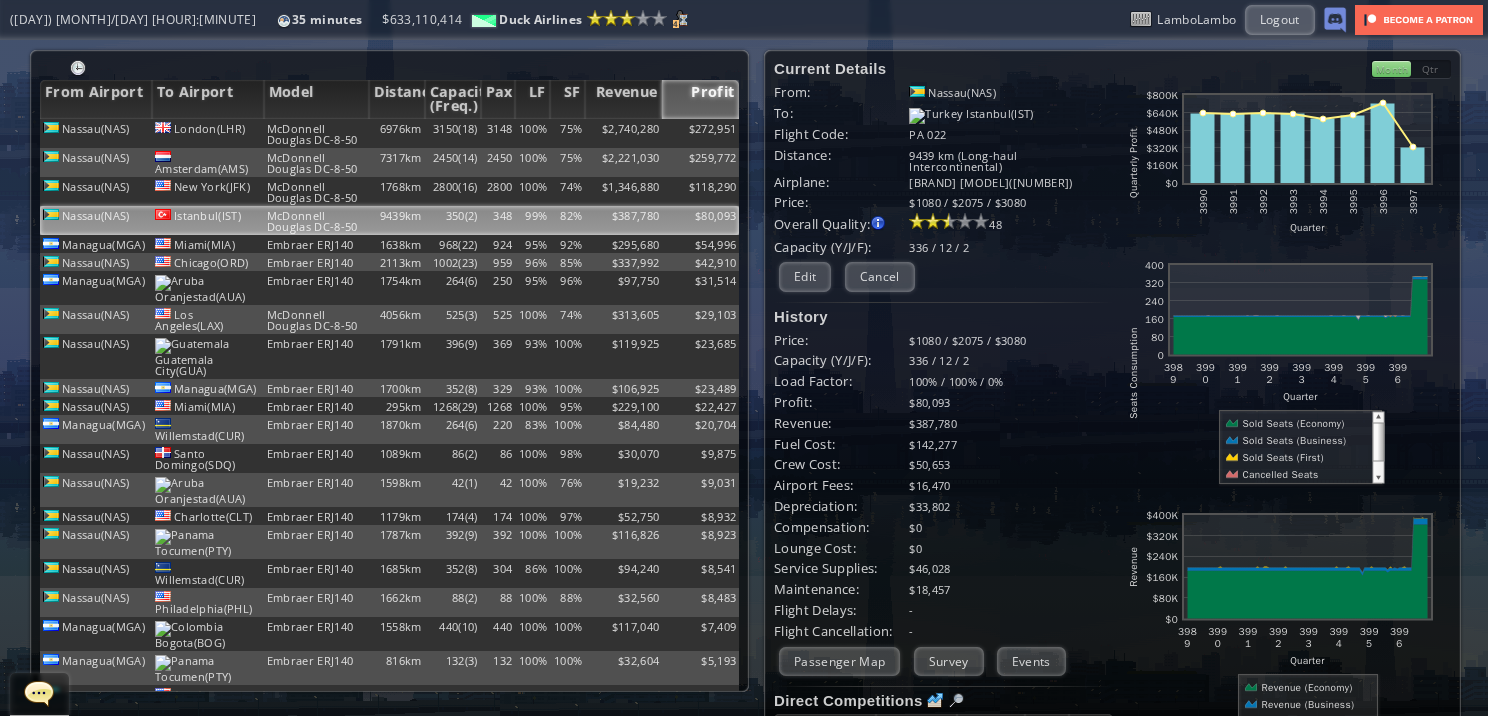 click on "957" at bounding box center (498, 133) 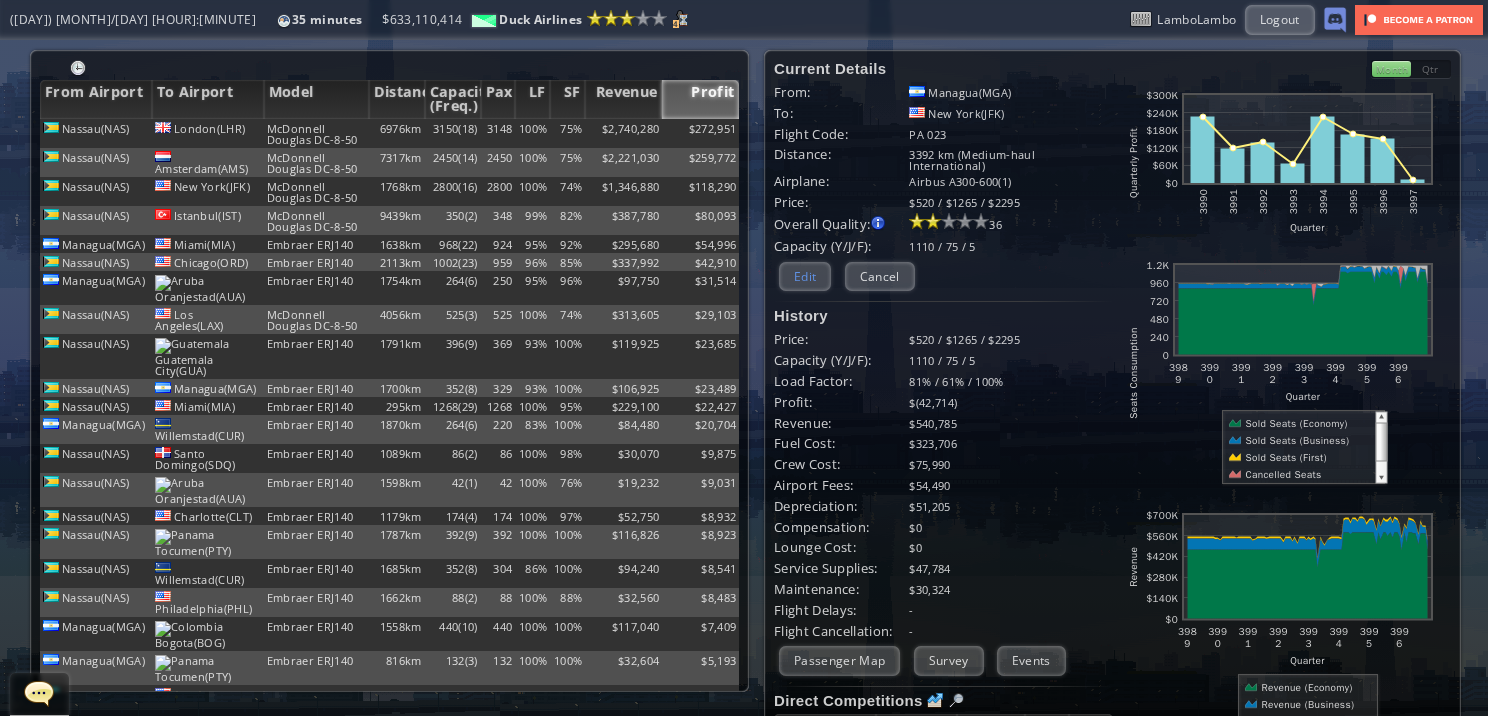 click on "Edit" at bounding box center (805, 276) 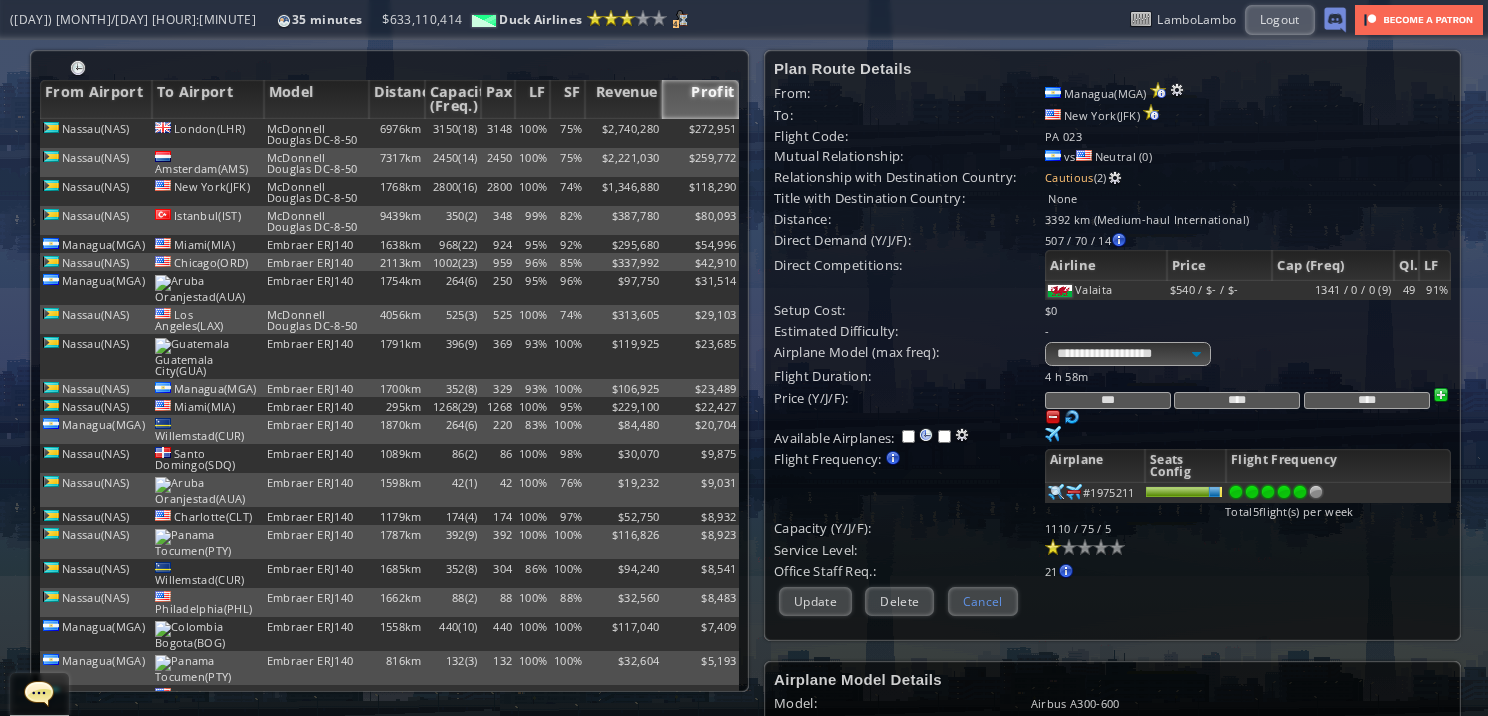 click on "Cancel" at bounding box center (983, 601) 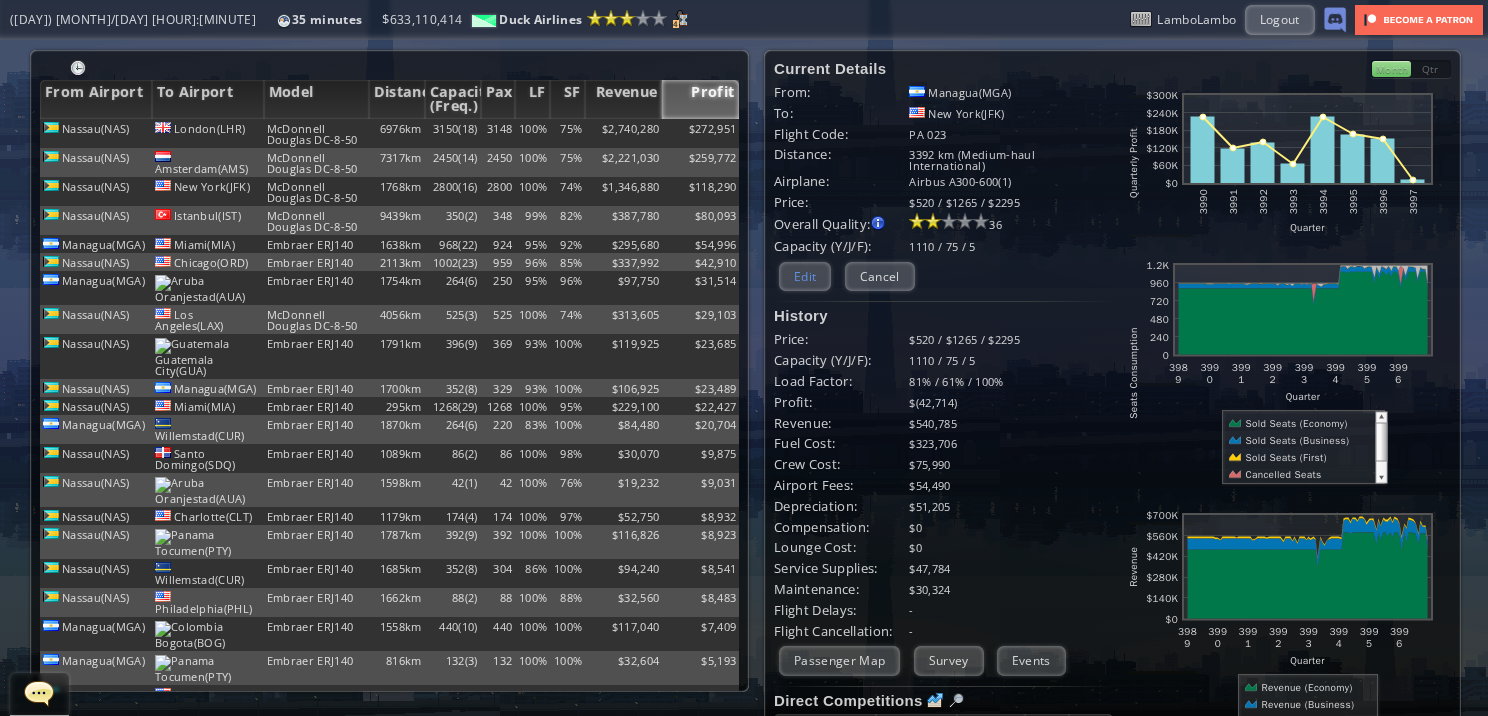 click on "Edit" at bounding box center (805, 276) 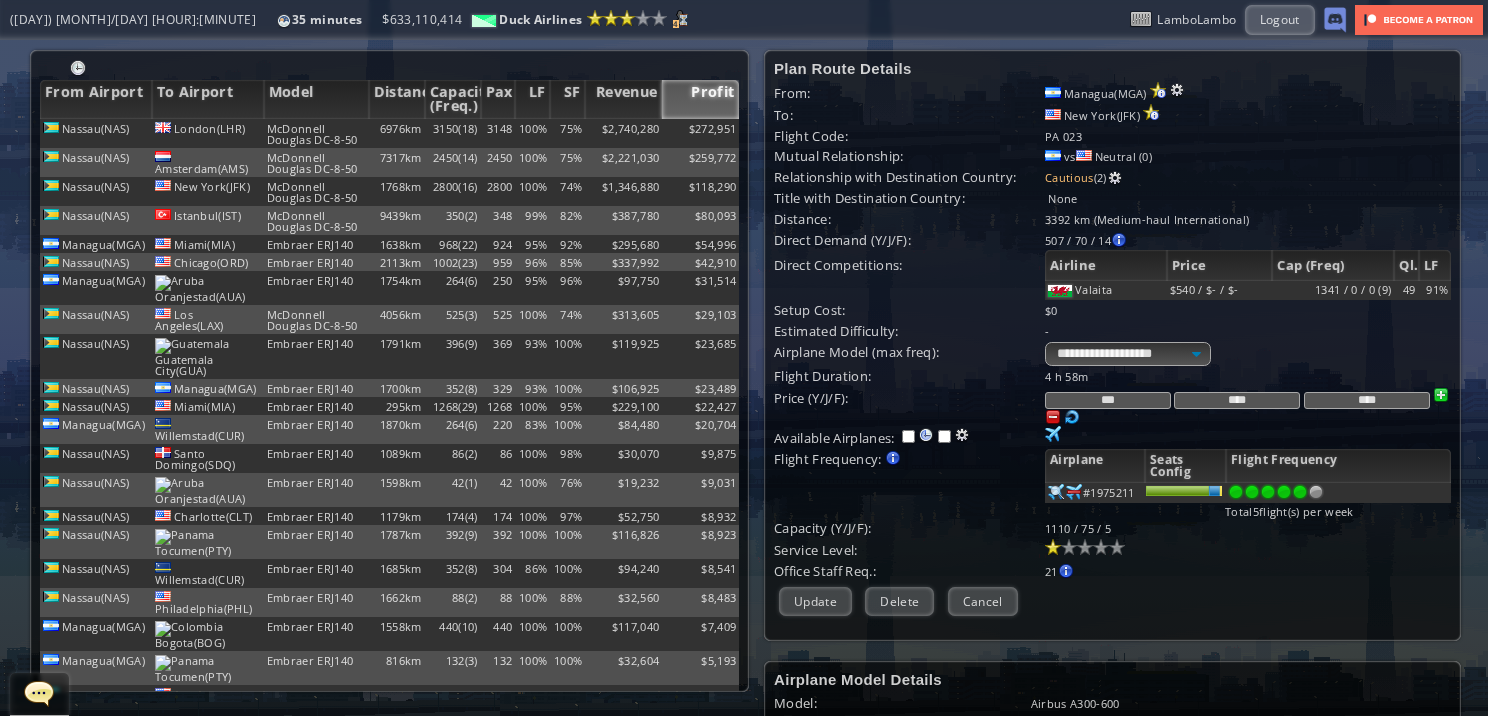 click on "***" at bounding box center (1108, 400) 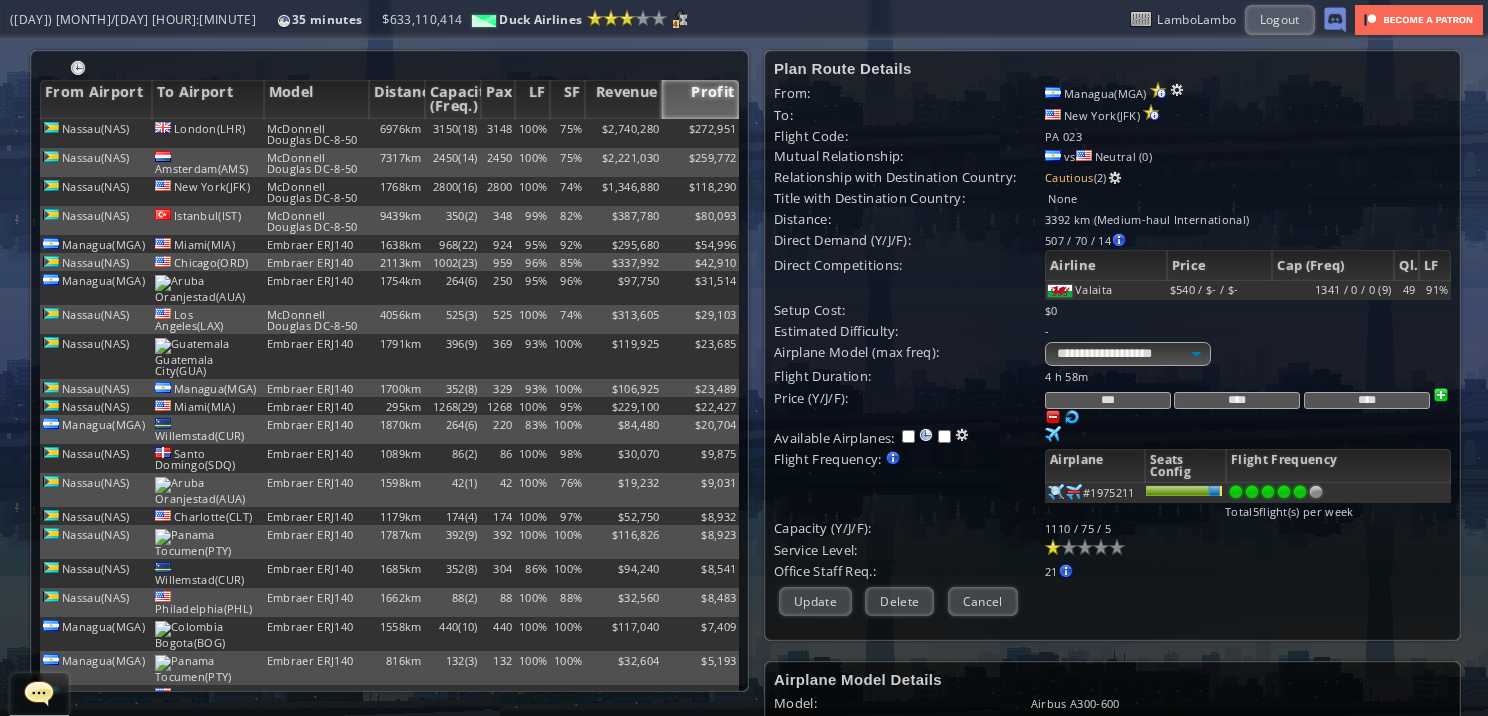 type on "***" 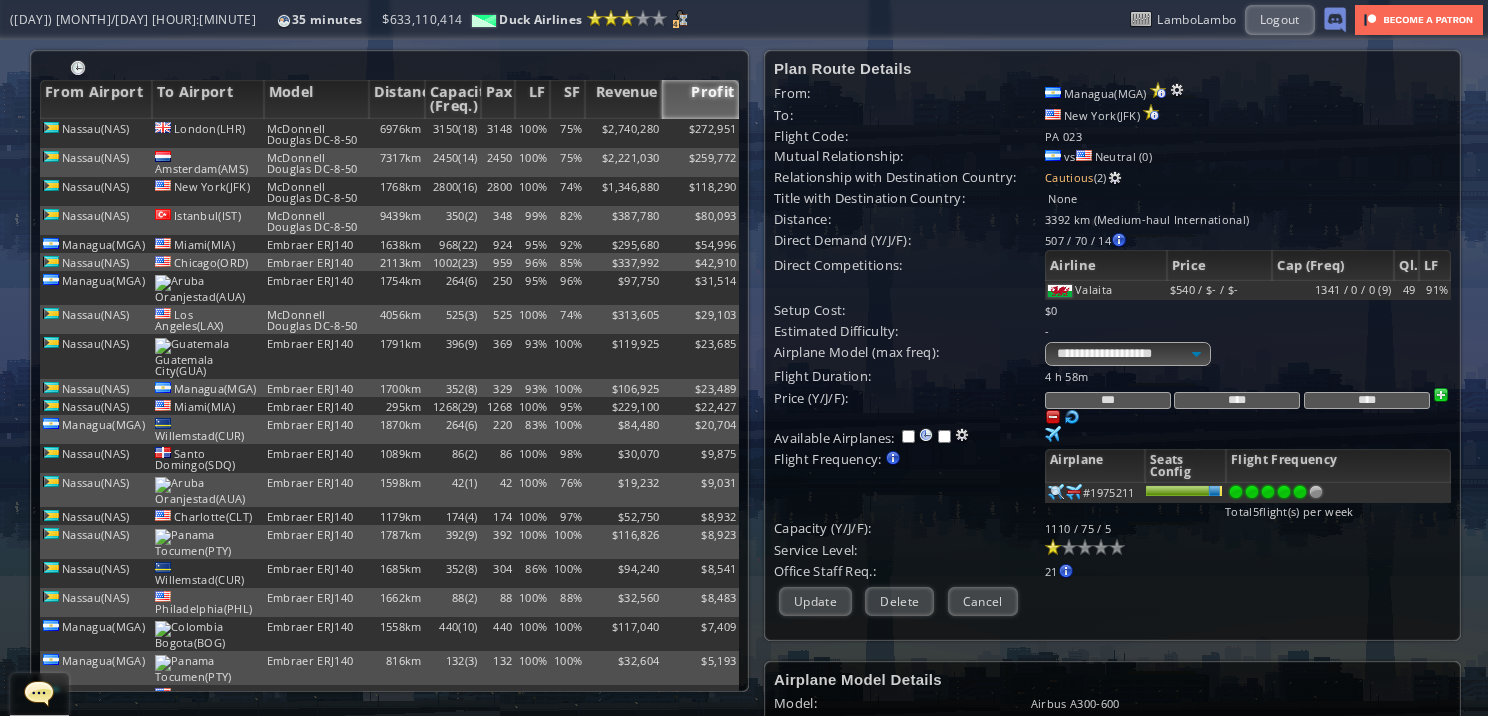 click on "***
****
****" at bounding box center (1248, 376) 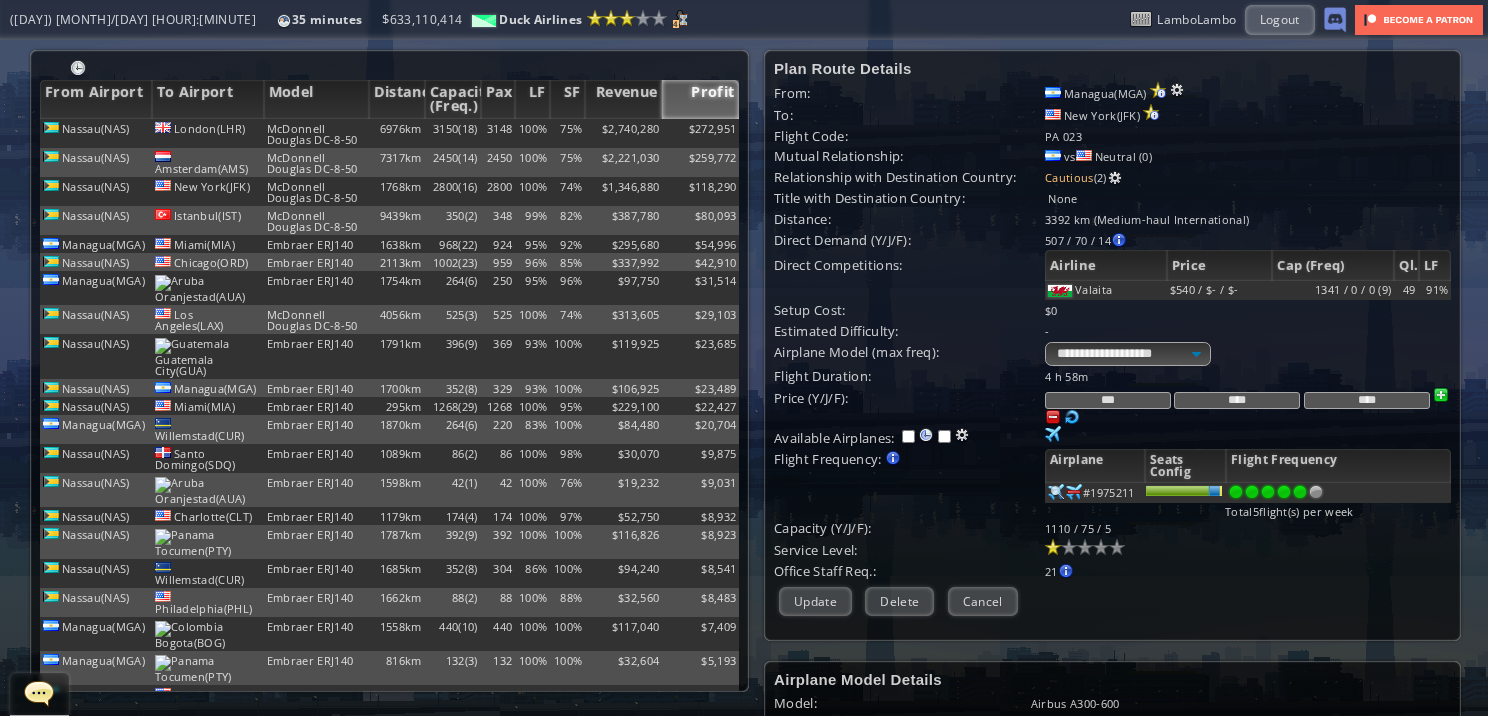 click on "****" at bounding box center [1237, 400] 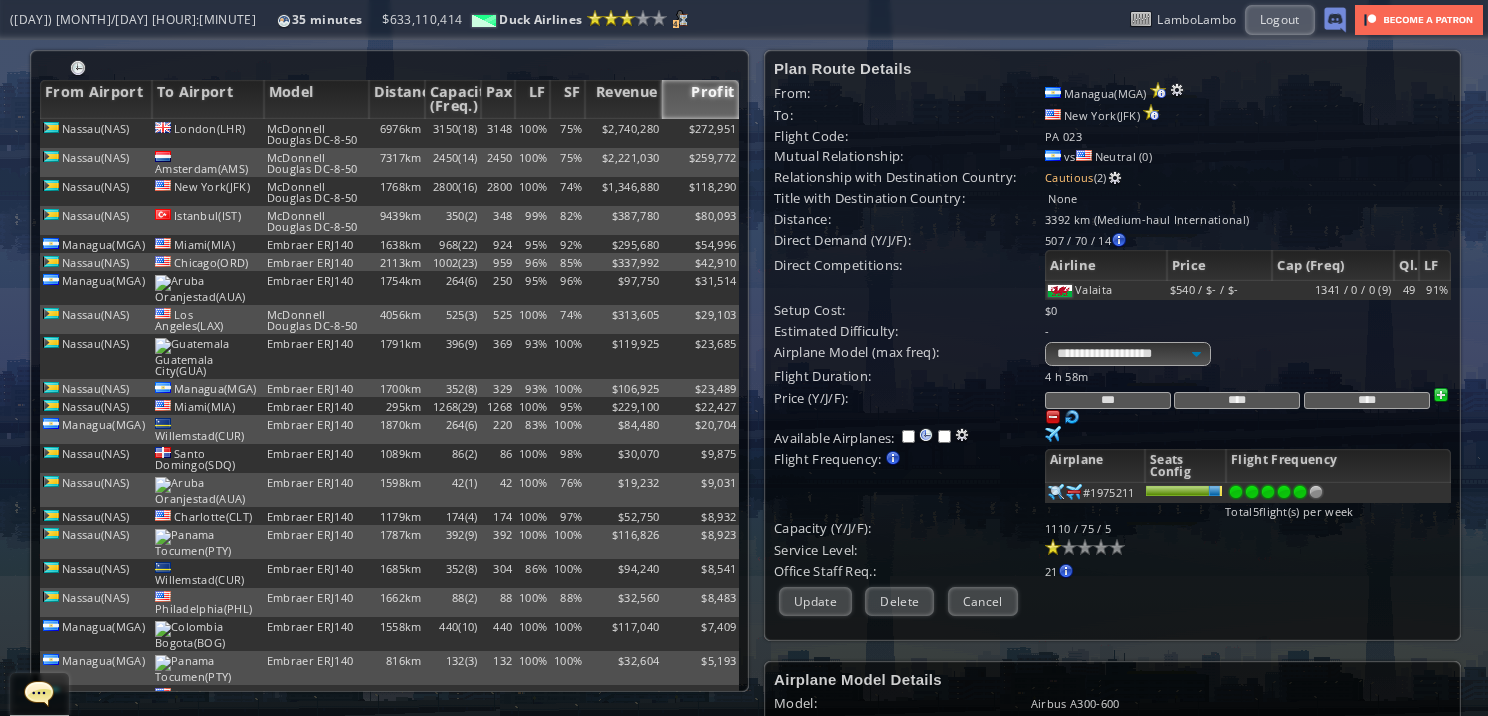 type on "****" 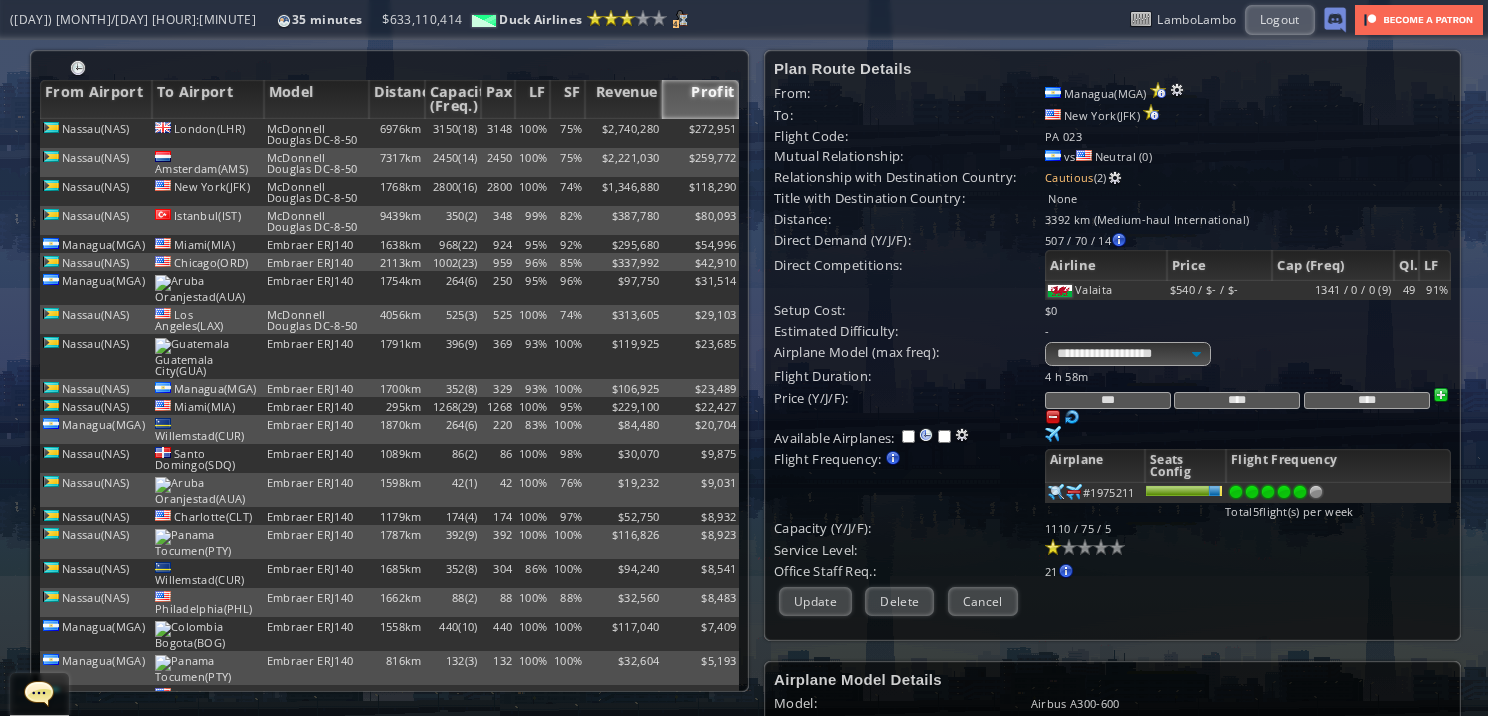 drag, startPoint x: 1149, startPoint y: 420, endPoint x: 1115, endPoint y: 419, distance: 34.0147 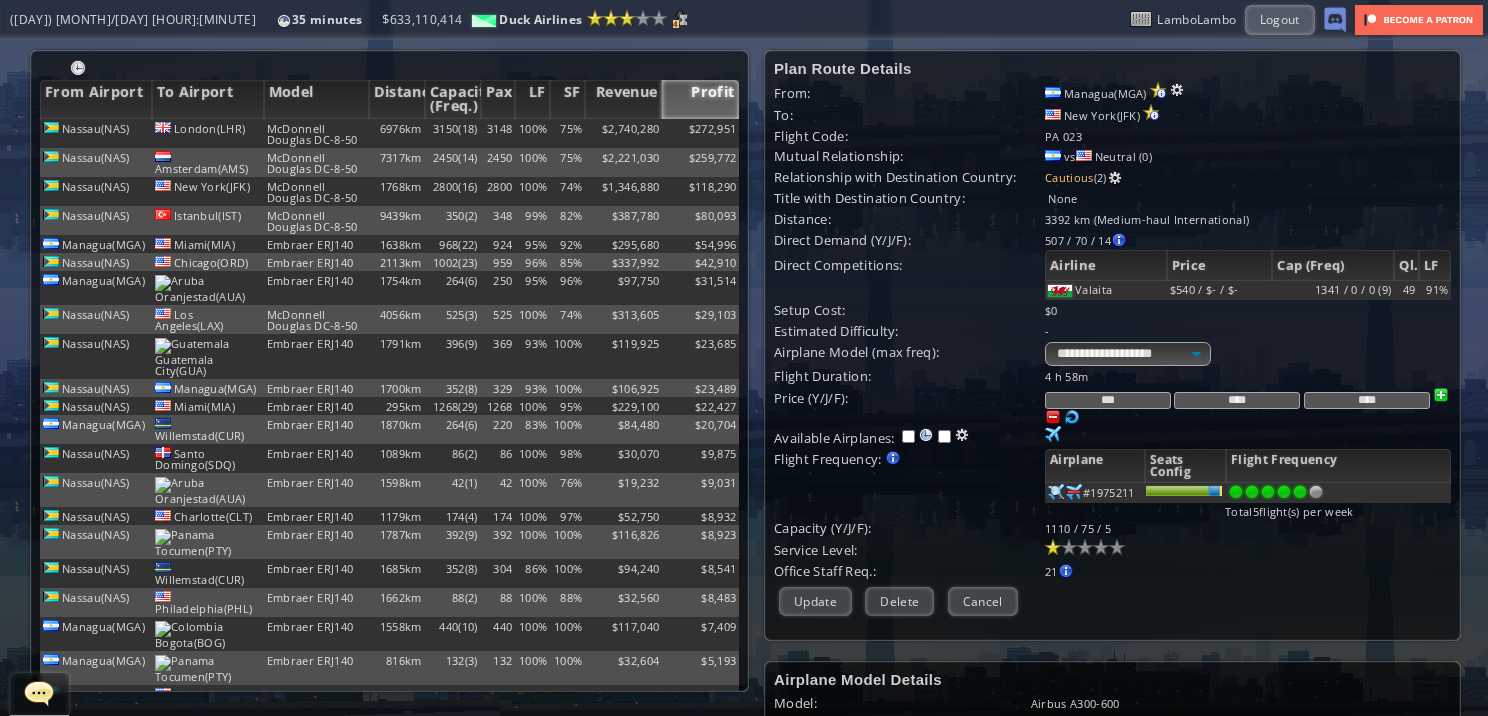 click on "****" at bounding box center [1367, 400] 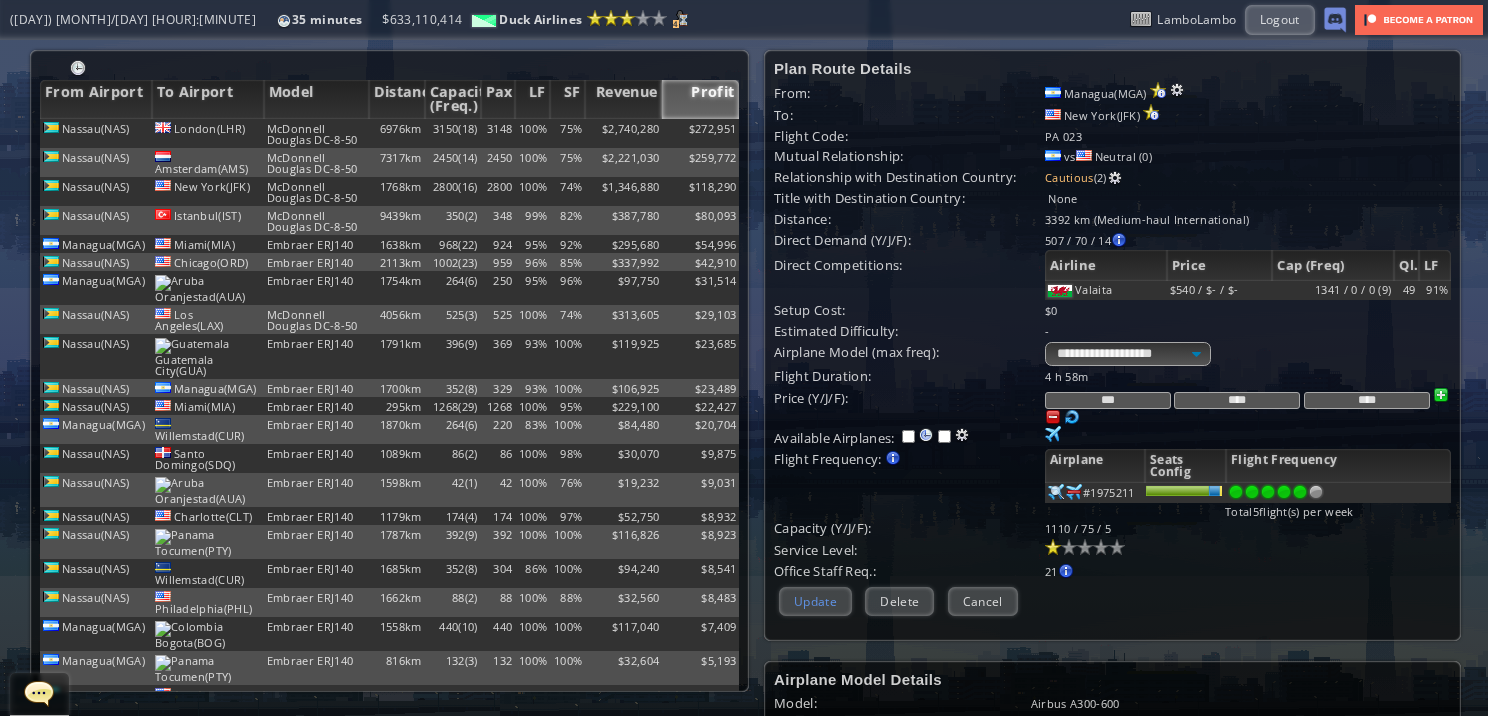 type on "****" 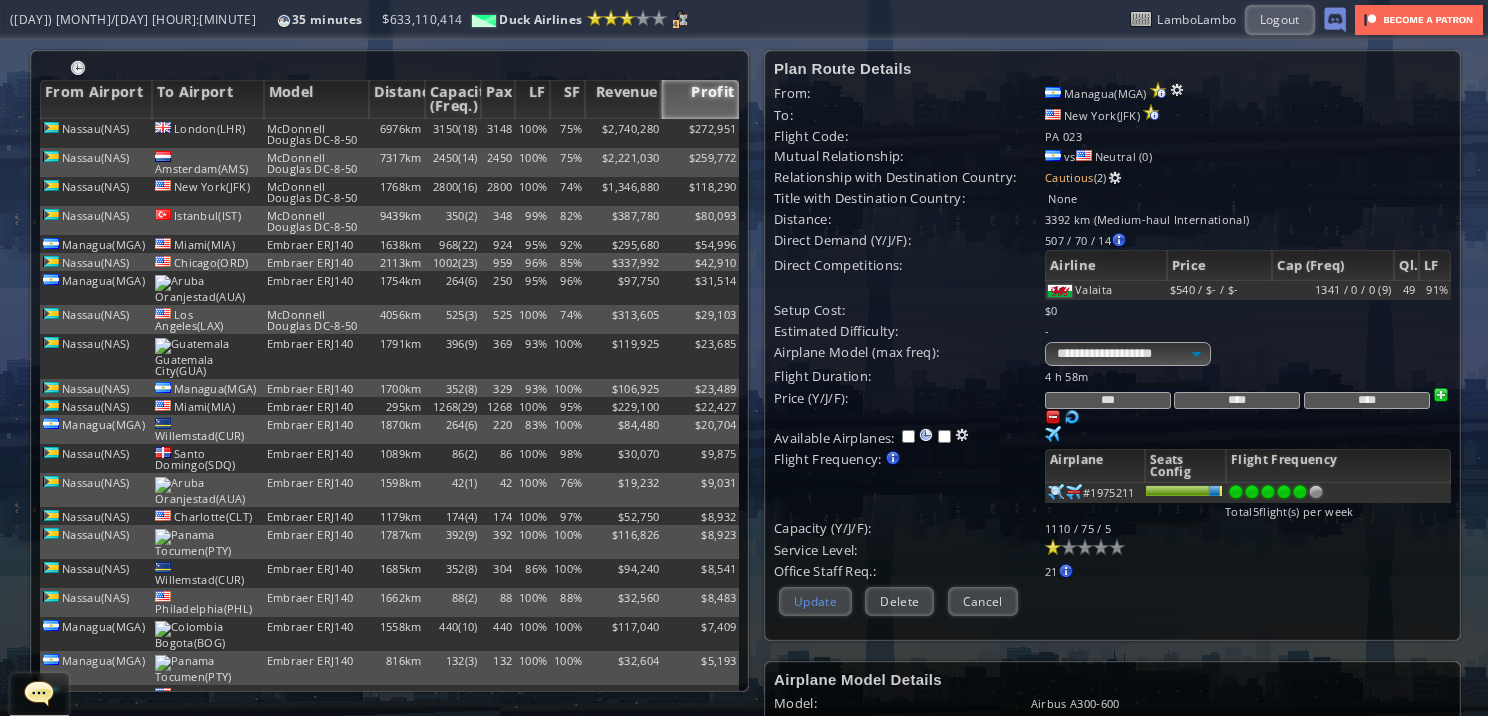click on "Update" at bounding box center [815, 601] 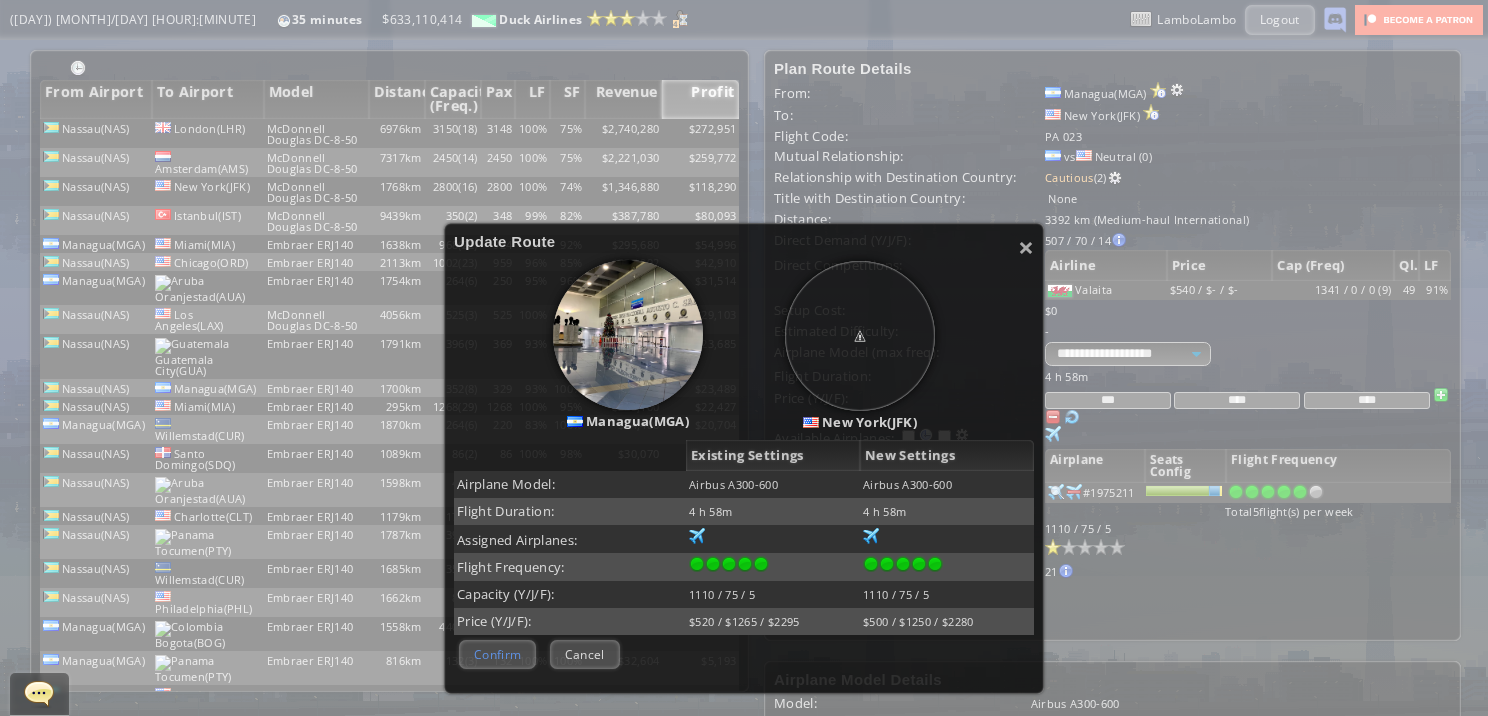 click on "Confirm" at bounding box center [497, 654] 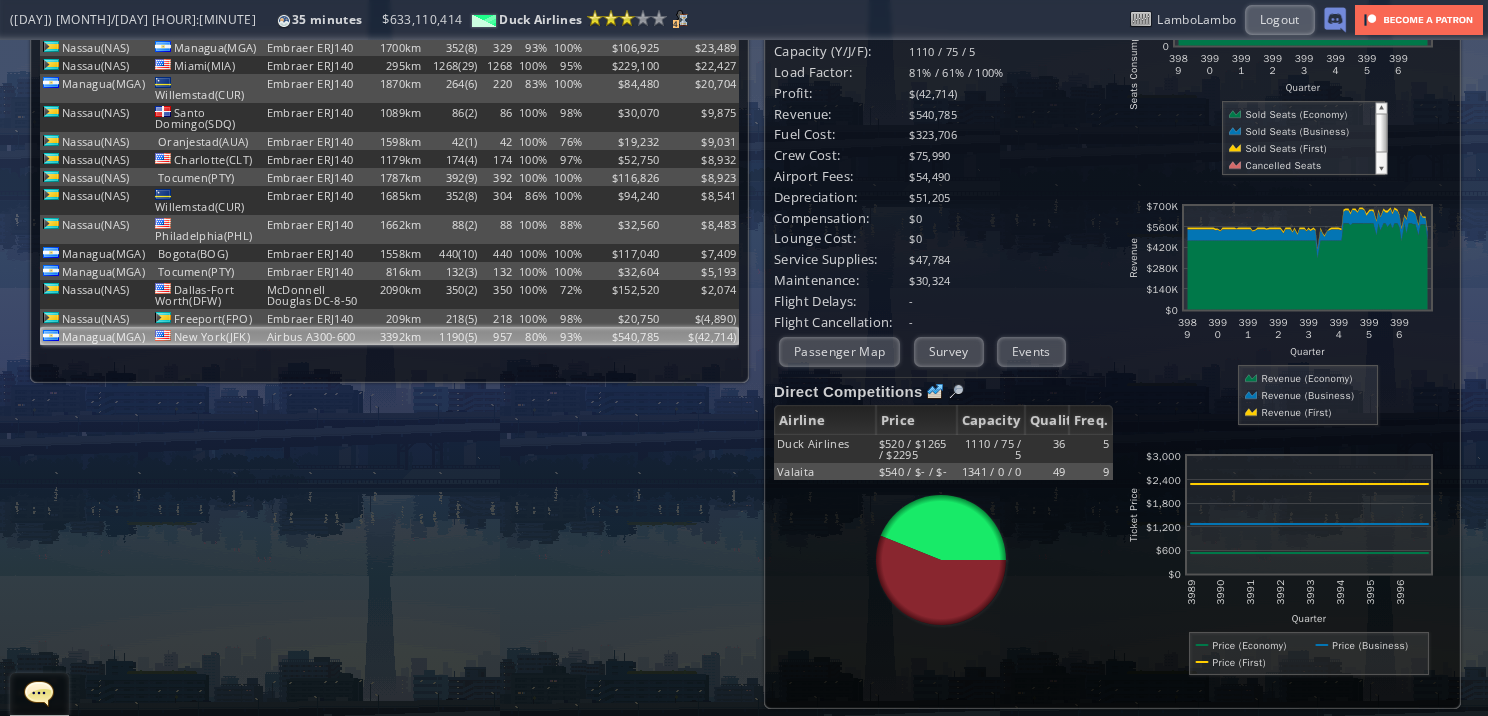 scroll, scrollTop: 312, scrollLeft: 0, axis: vertical 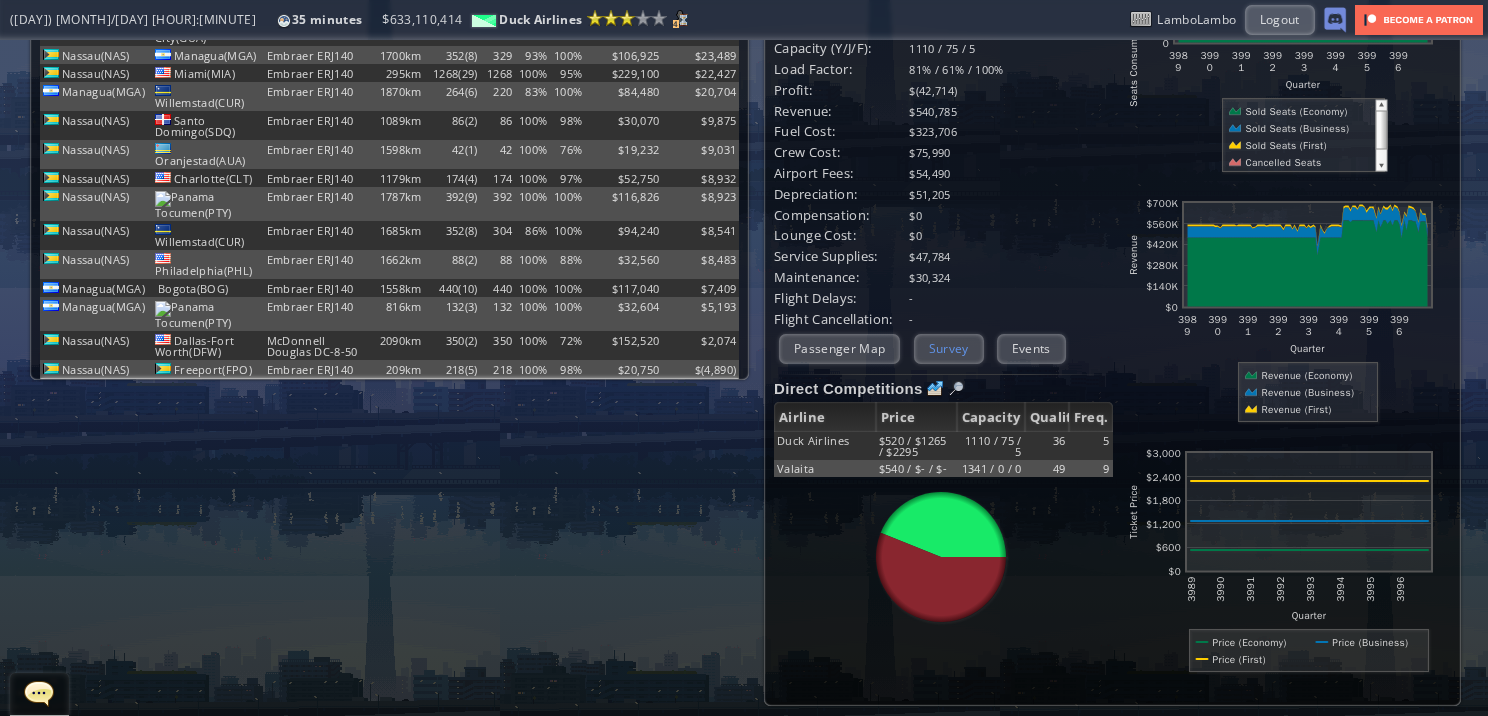 click on "Survey" at bounding box center [949, 348] 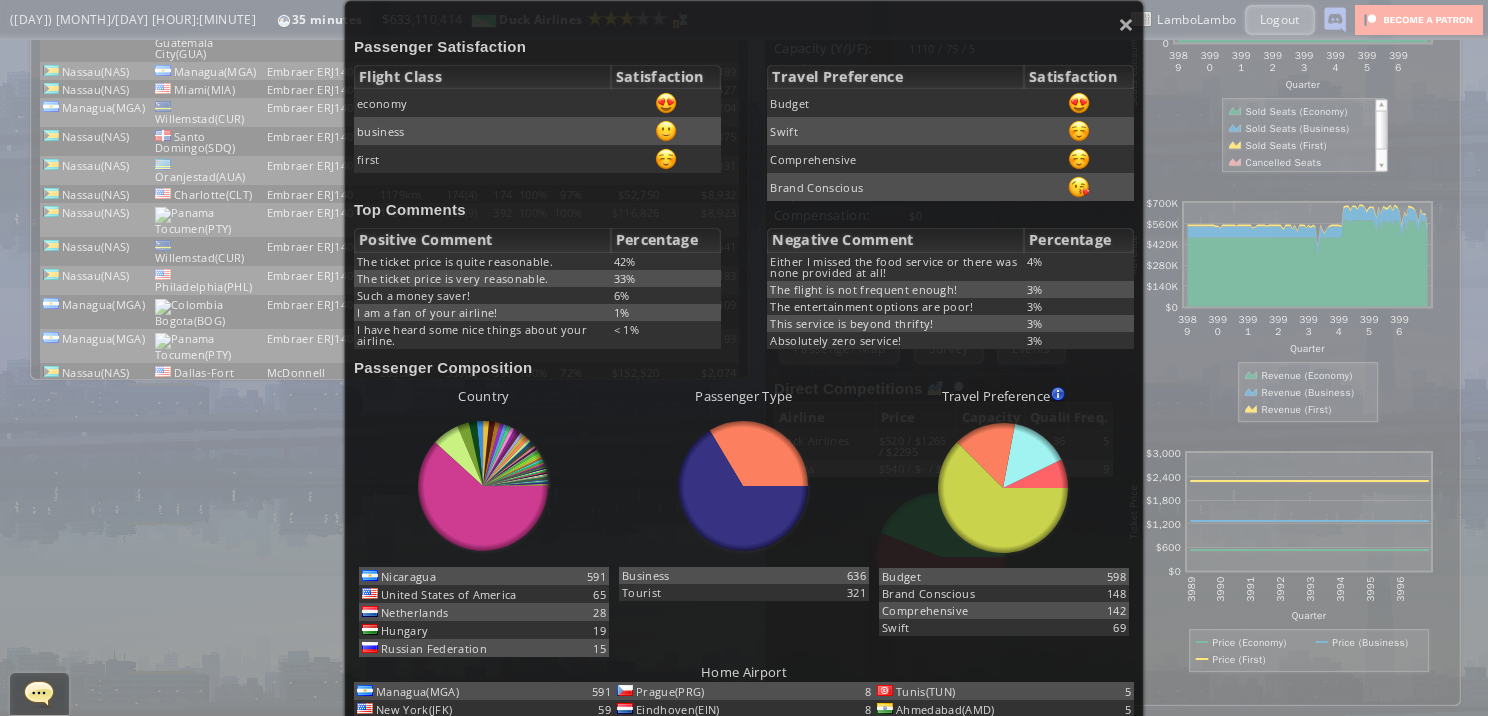 scroll, scrollTop: 100, scrollLeft: 0, axis: vertical 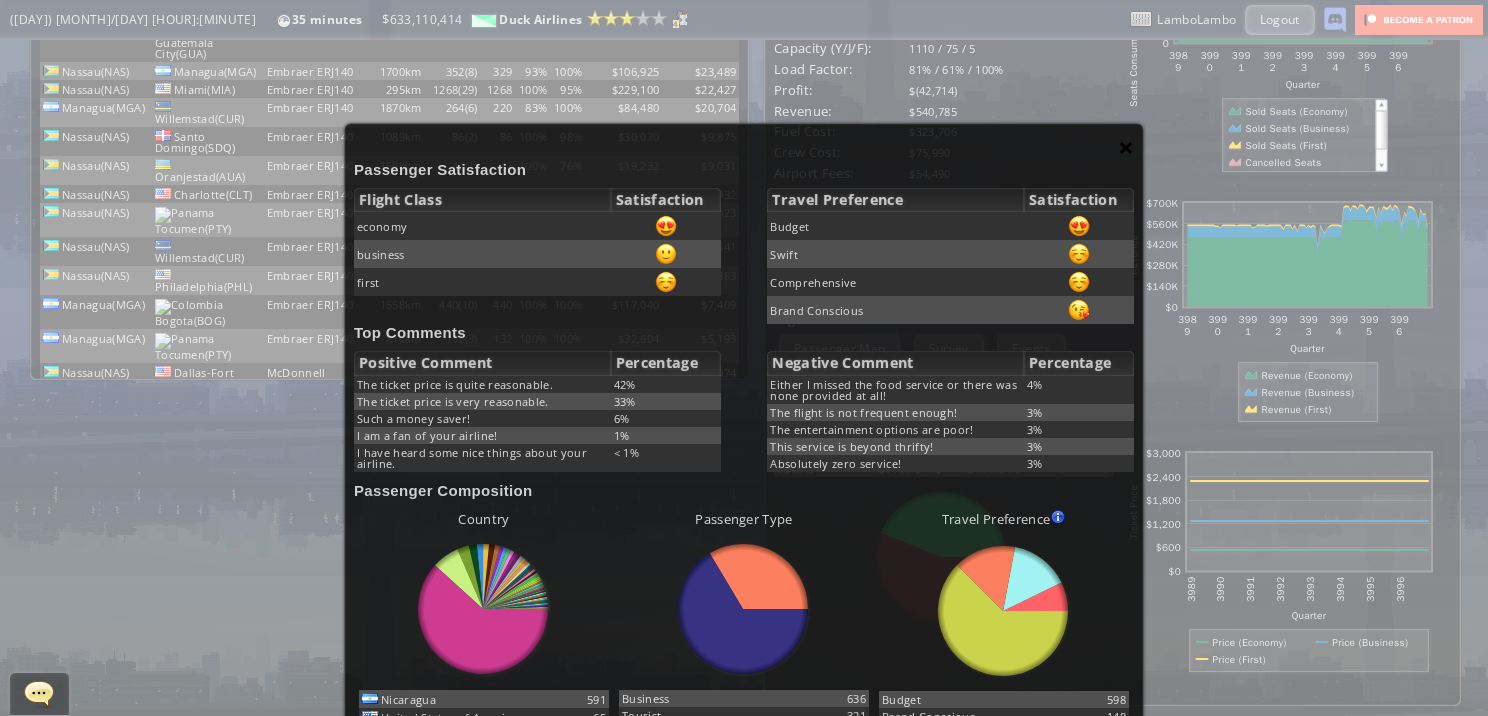 click on "×
Passenger Satisfaction
Flight Class
Satisfaction
economy business first
Travel Preference
Satisfaction
Budget Swift Comprehensive Brand Conscious
Top Comments
Positive Comment
Percentage
The ticket price is quite reasonable. 42% The ticket price is very reasonable. 33% Such a money saver! 6% I am a fan of your airline! 1% I have heard some nice things about your airline. < 1%
Negative Comment
Percentage
Either I missed the food service or there was none provided at all! 4% The flight is not frequent enough! 3% The entertainment options are poor! 3% This service is beyond thrifty! 3% Absolutely zero service! 3%
Passenger Composition
Country
abcdefhiklmnopqrstuvwxyz Loading chart. Please wait. abcdefhiklmnopqrstuvwxyz Nicaragua 591 65 28" at bounding box center [744, 667] 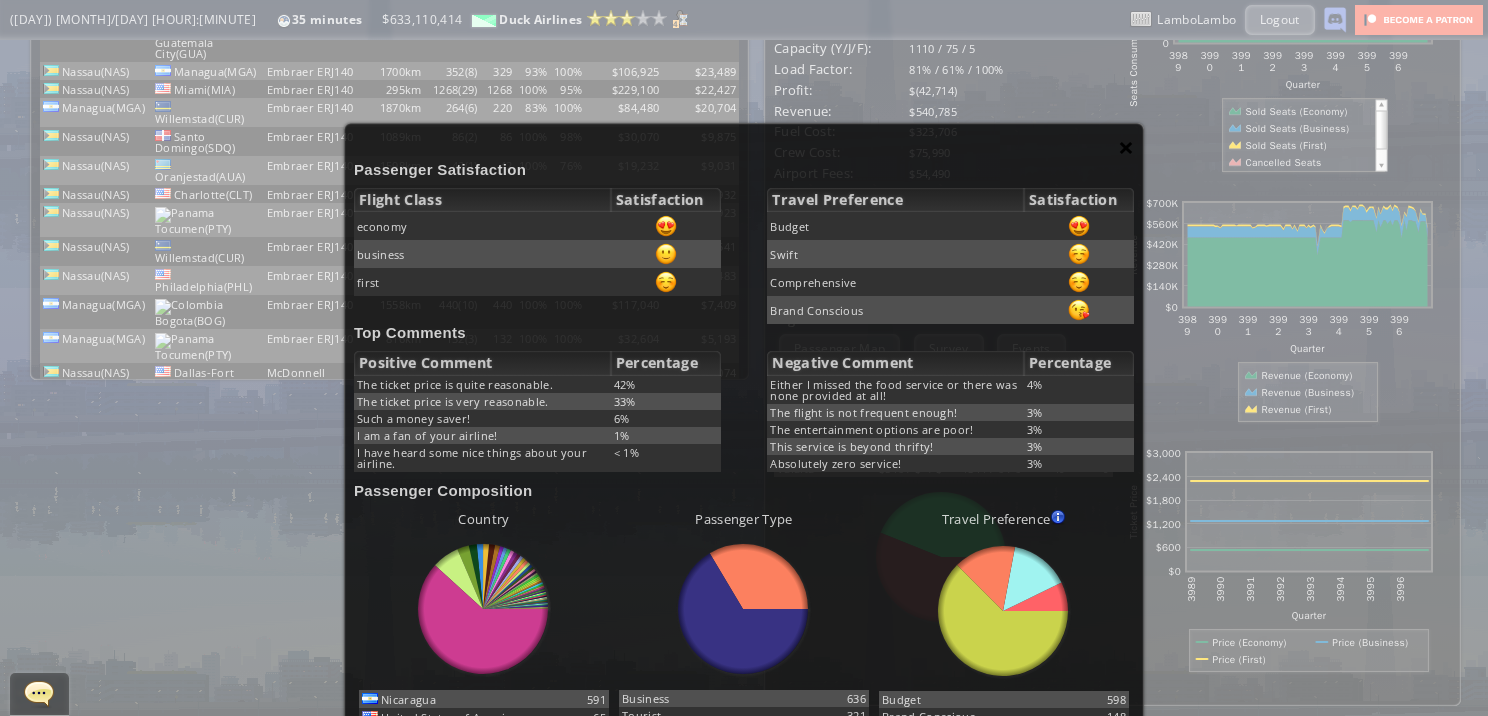 click on "×" at bounding box center [1126, 147] 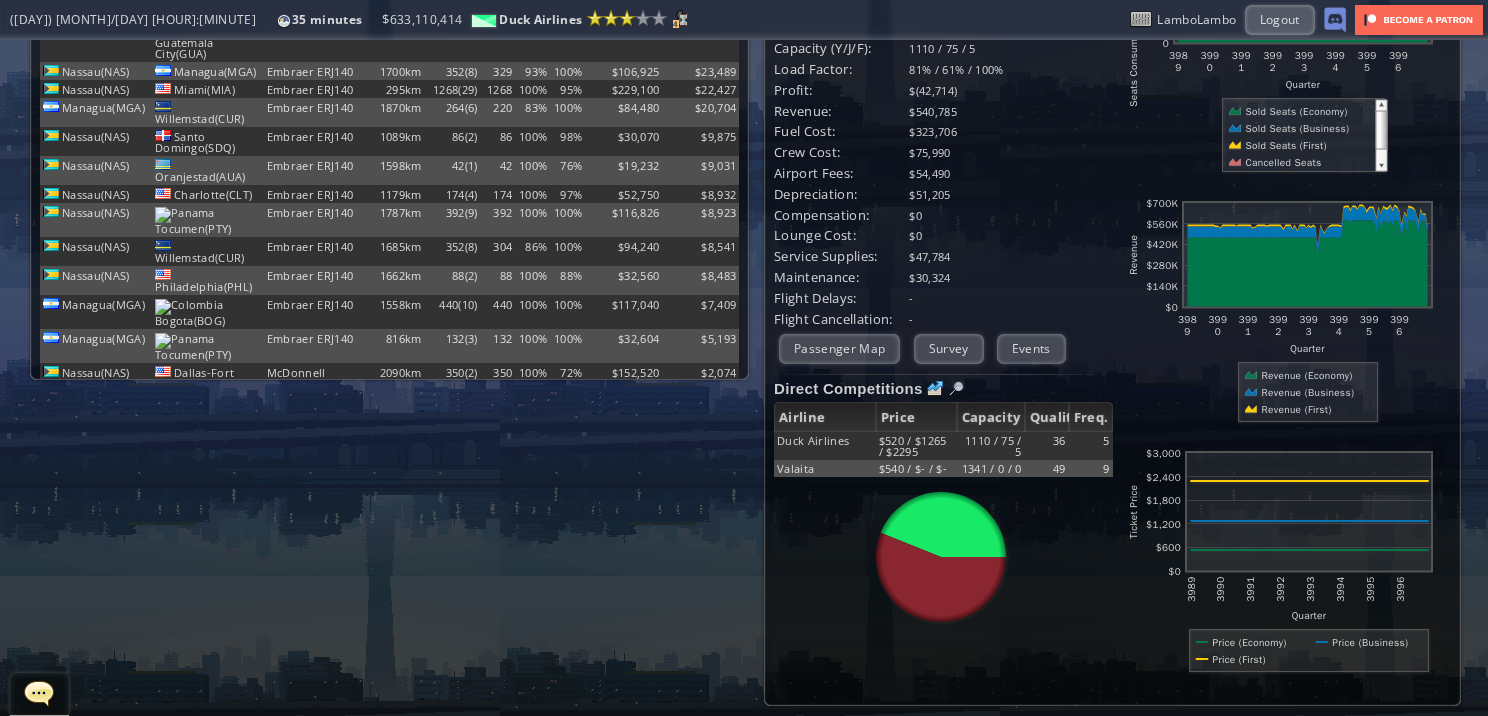 click on "Passenger Map" at bounding box center [839, 348] 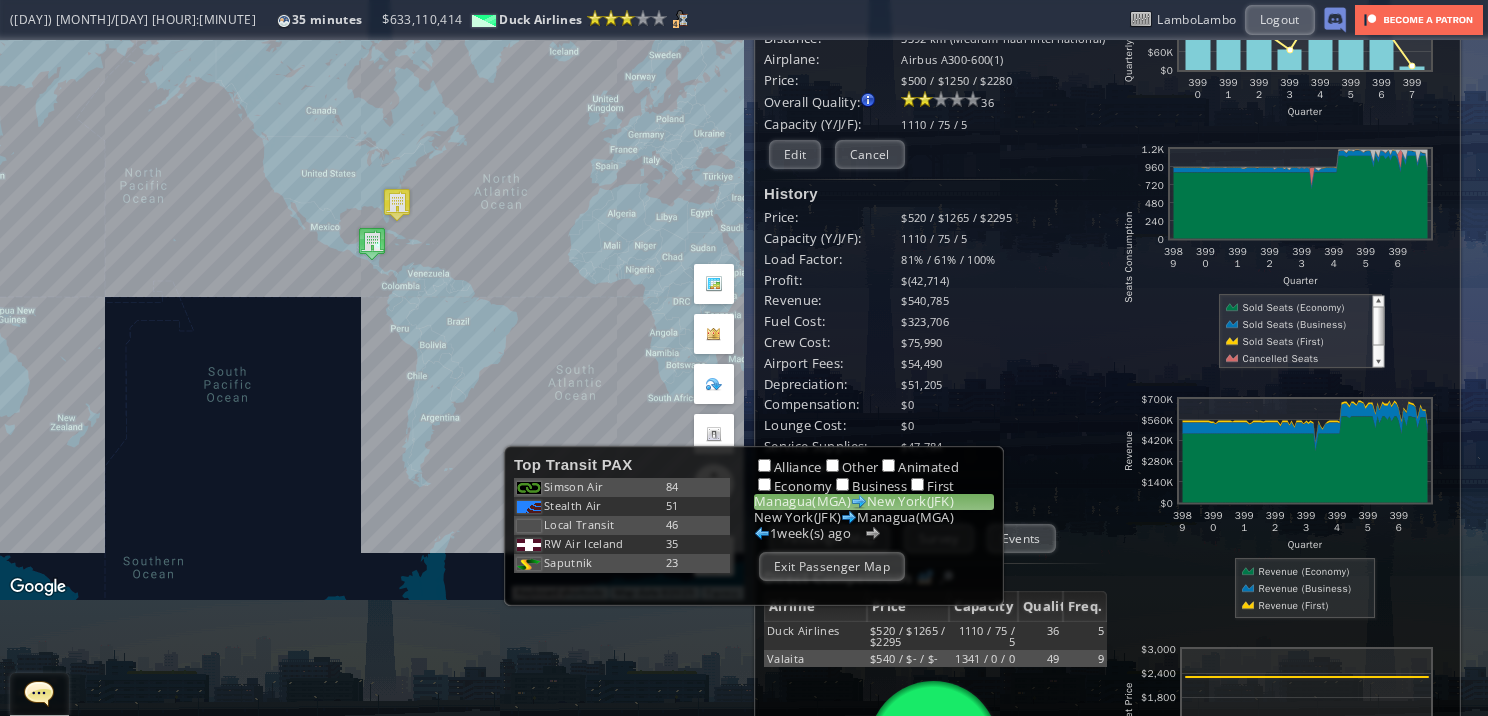 scroll, scrollTop: 0, scrollLeft: 0, axis: both 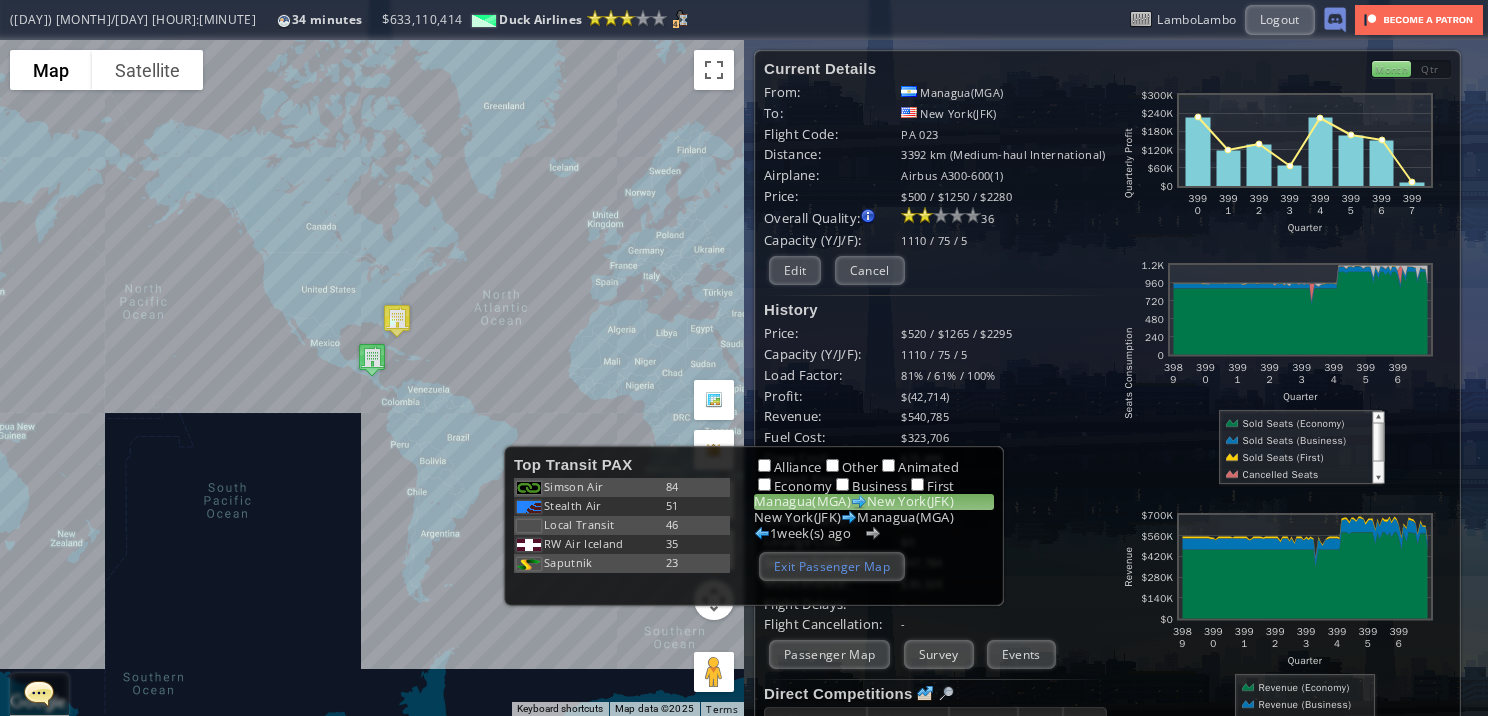 click on "Exit Passenger Map" at bounding box center (832, 566) 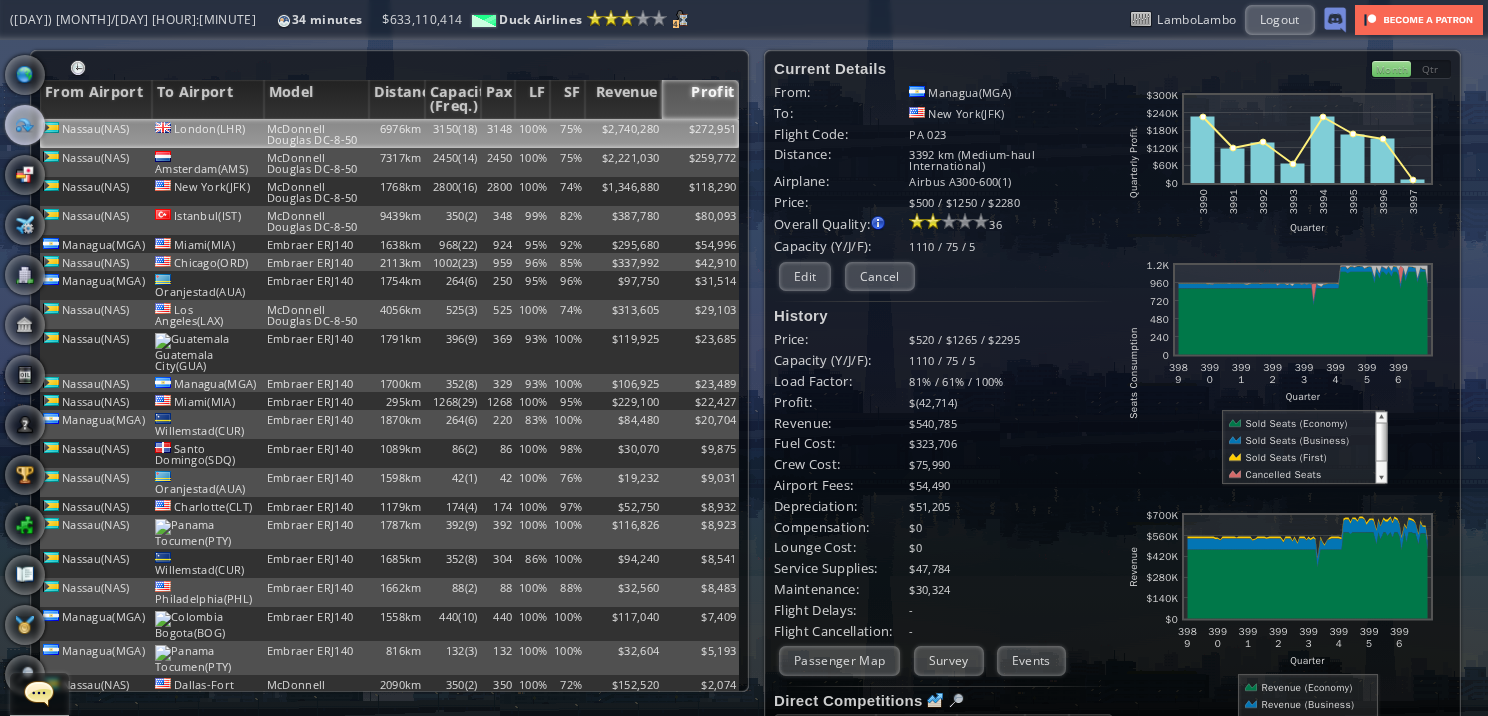click on "London(LHR)" at bounding box center (208, 133) 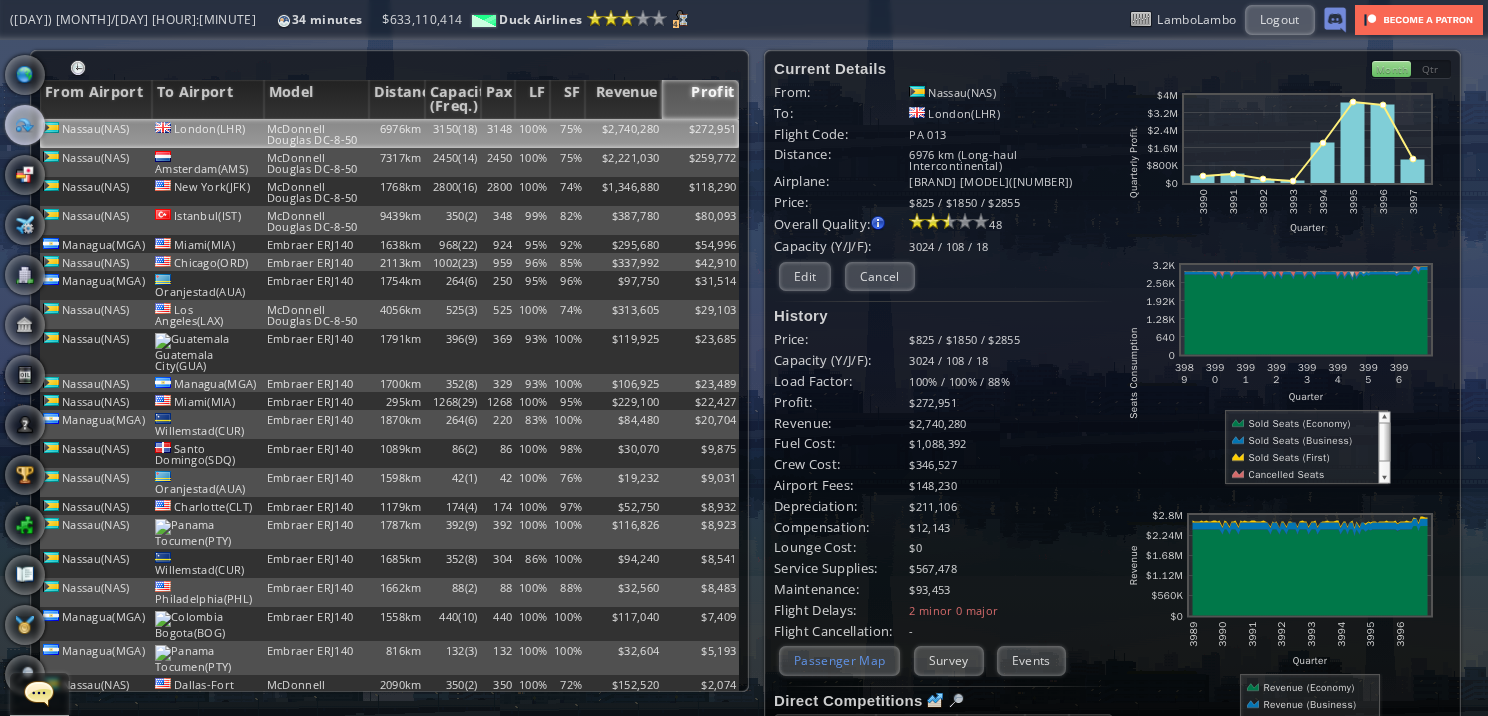 click on "Passenger Map" at bounding box center (839, 660) 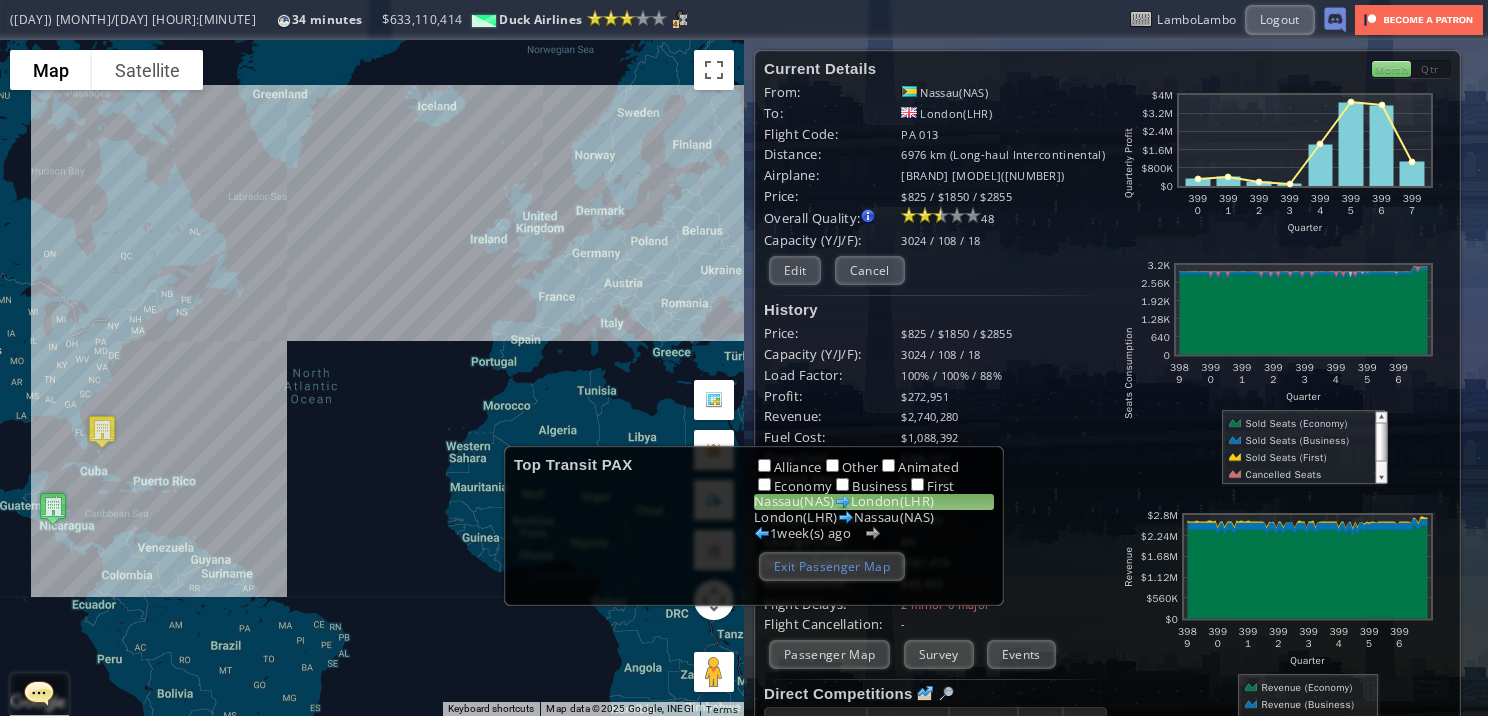 click on "Exit Passenger Map" at bounding box center [832, 566] 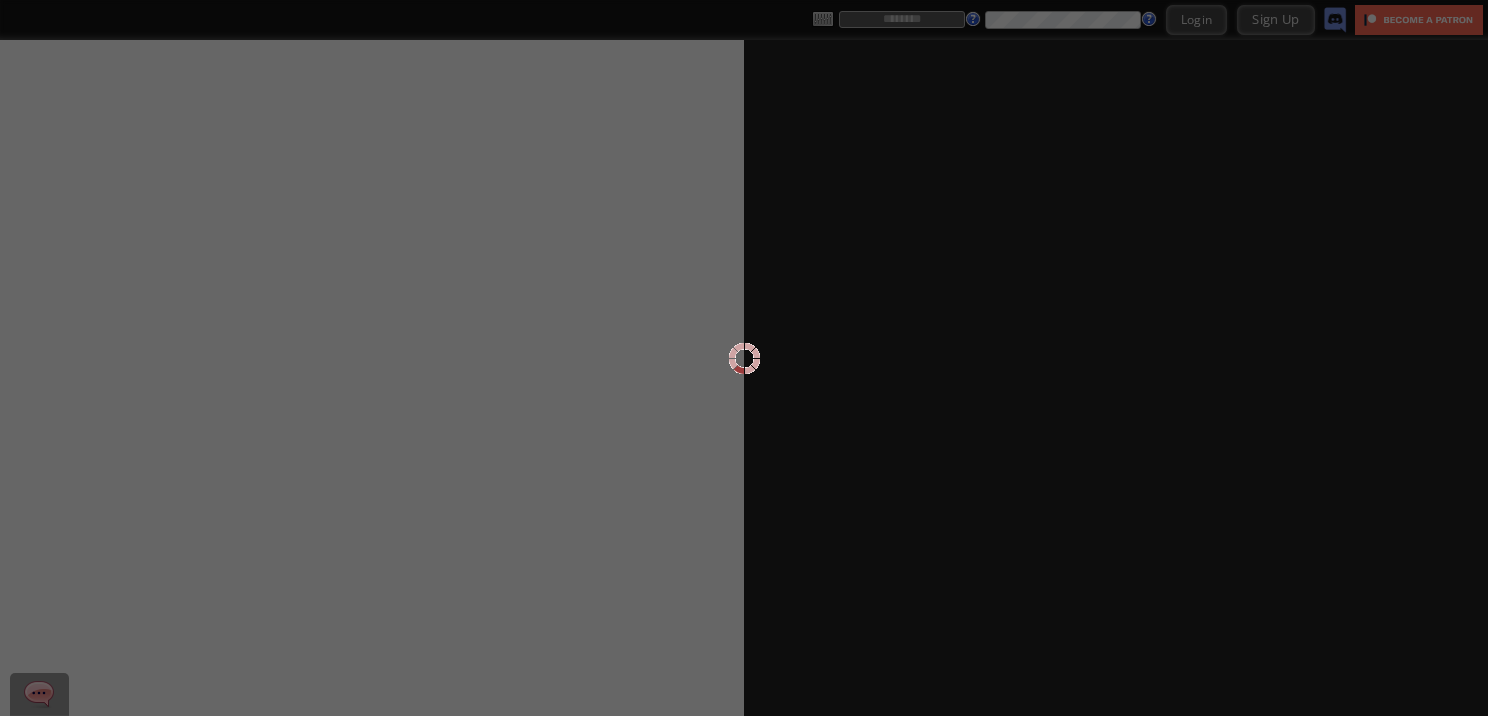 scroll, scrollTop: 0, scrollLeft: 0, axis: both 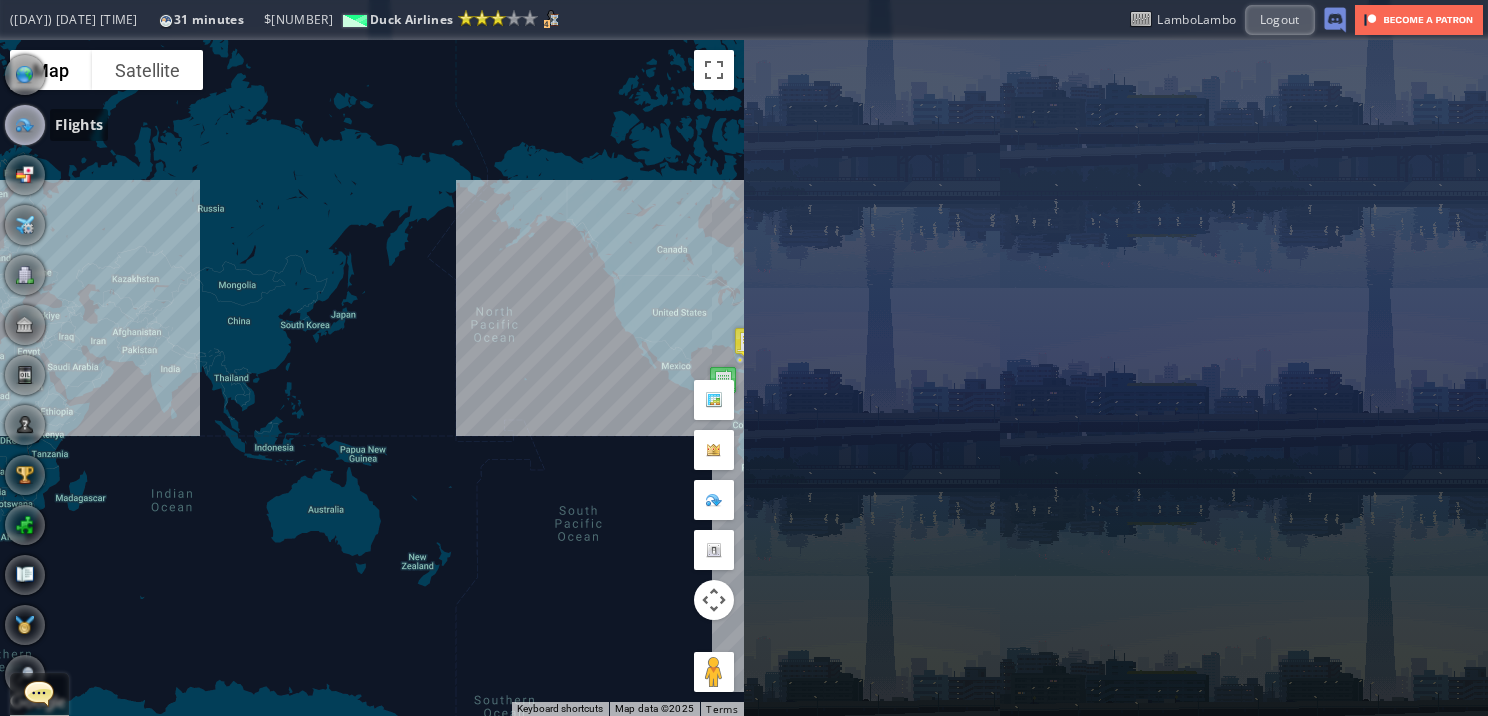 click at bounding box center (25, 125) 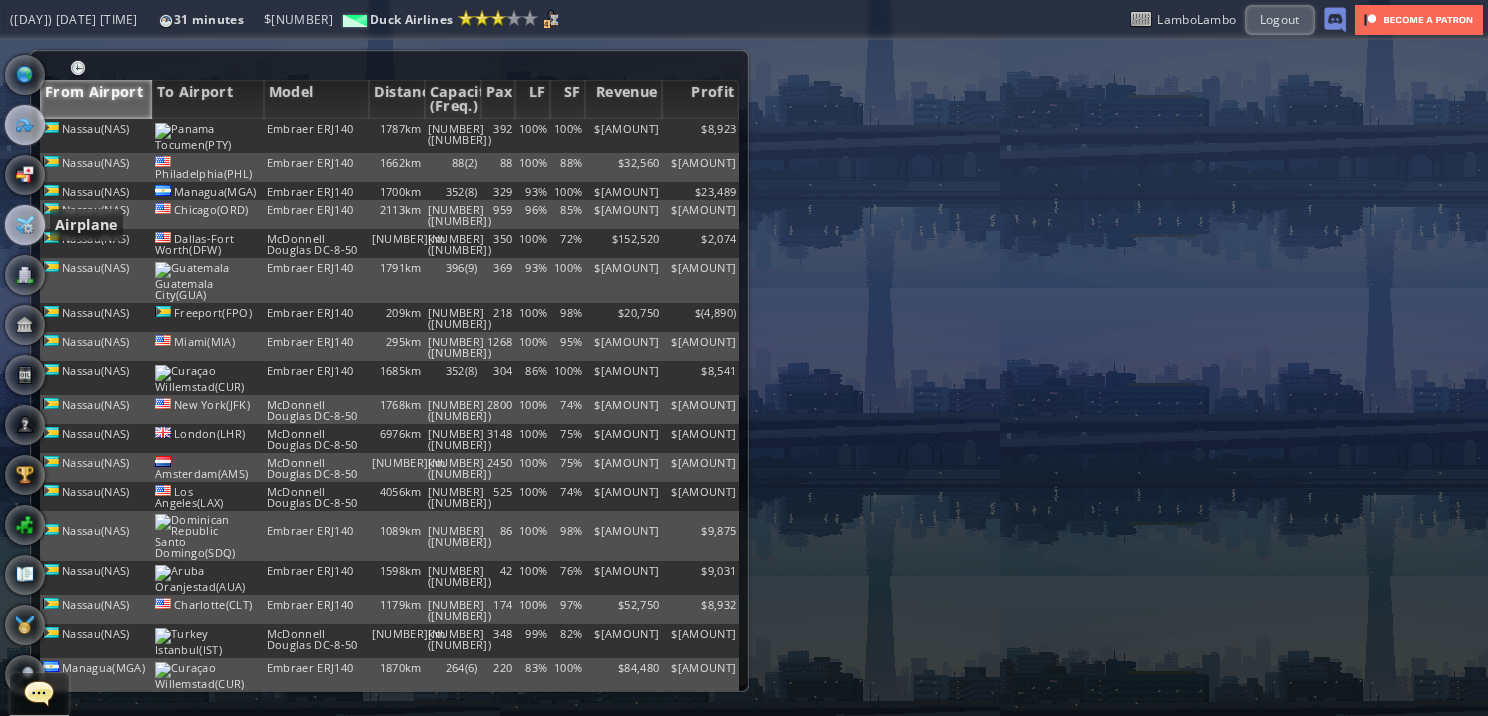 click at bounding box center (25, 225) 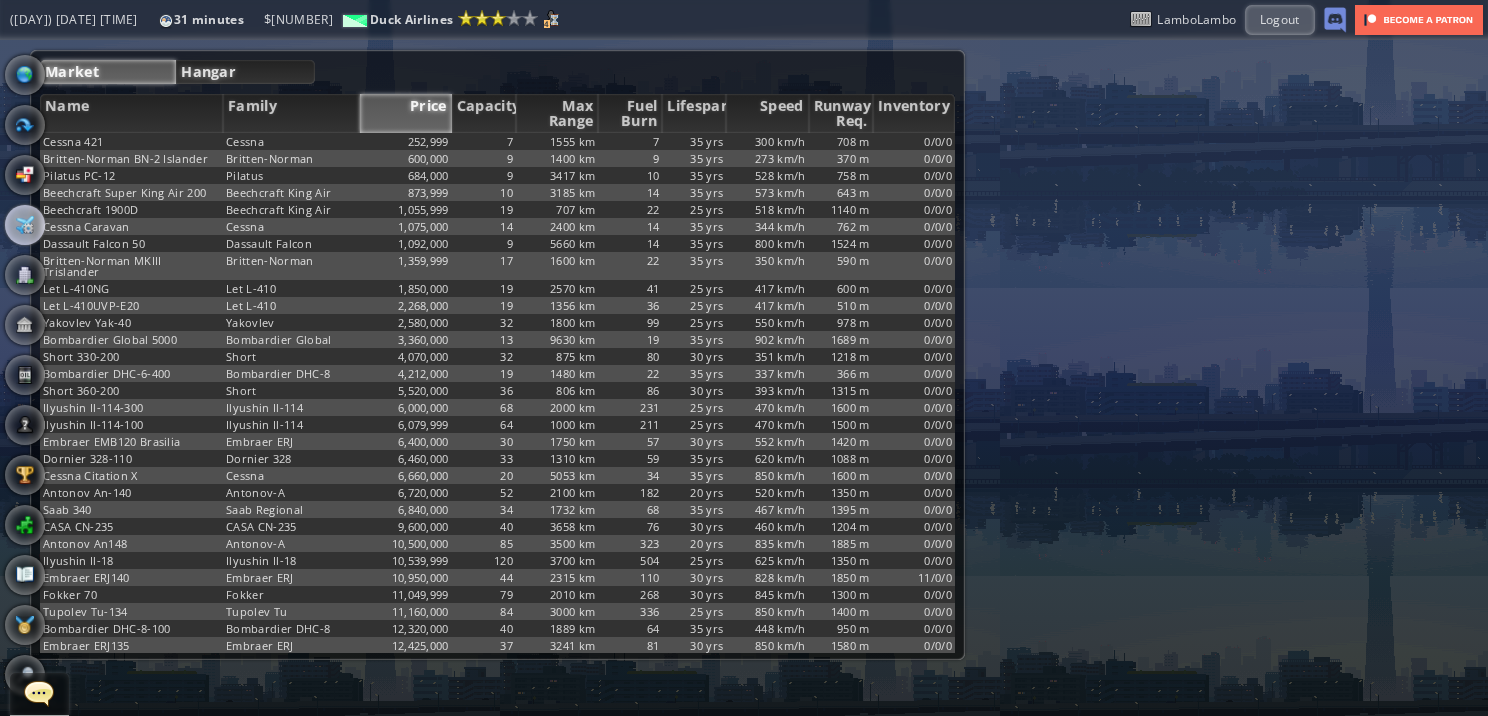 click on "Hangar" at bounding box center (245, 72) 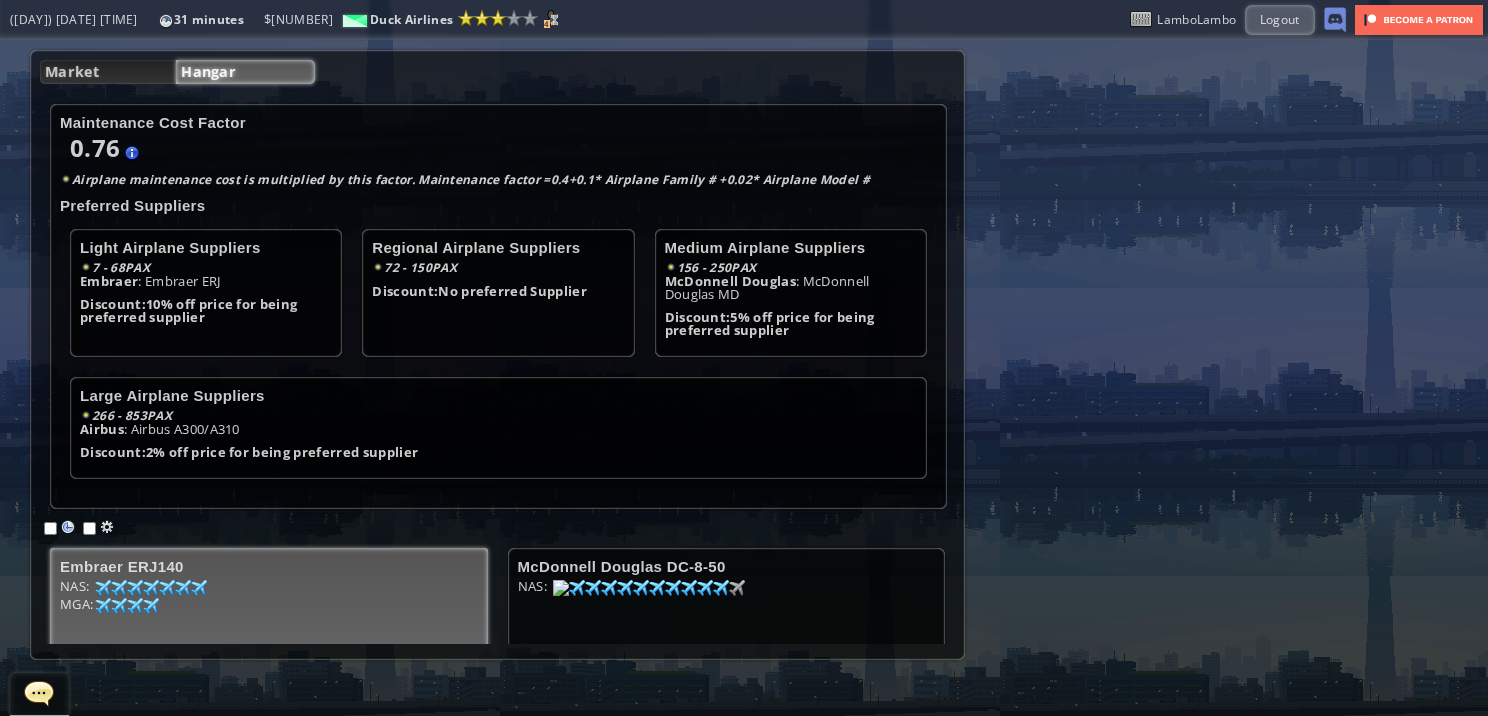 click on "Embraer ERJ140 NAS: [NUMBER] [NUMBER] [NUMBER] [NUMBER] [NUMBER] [NUMBER] [NUMBER] [NUMBER] [NUMBER] [NUMBER] [NUMBER] [NUMBER] [NUMBER] [NUMBER] MGA: [NUMBER] [NUMBER] [NUMBER] [NUMBER] [NUMBER] [NUMBER] [NUMBER] [NUMBER]" at bounding box center [269, 609] 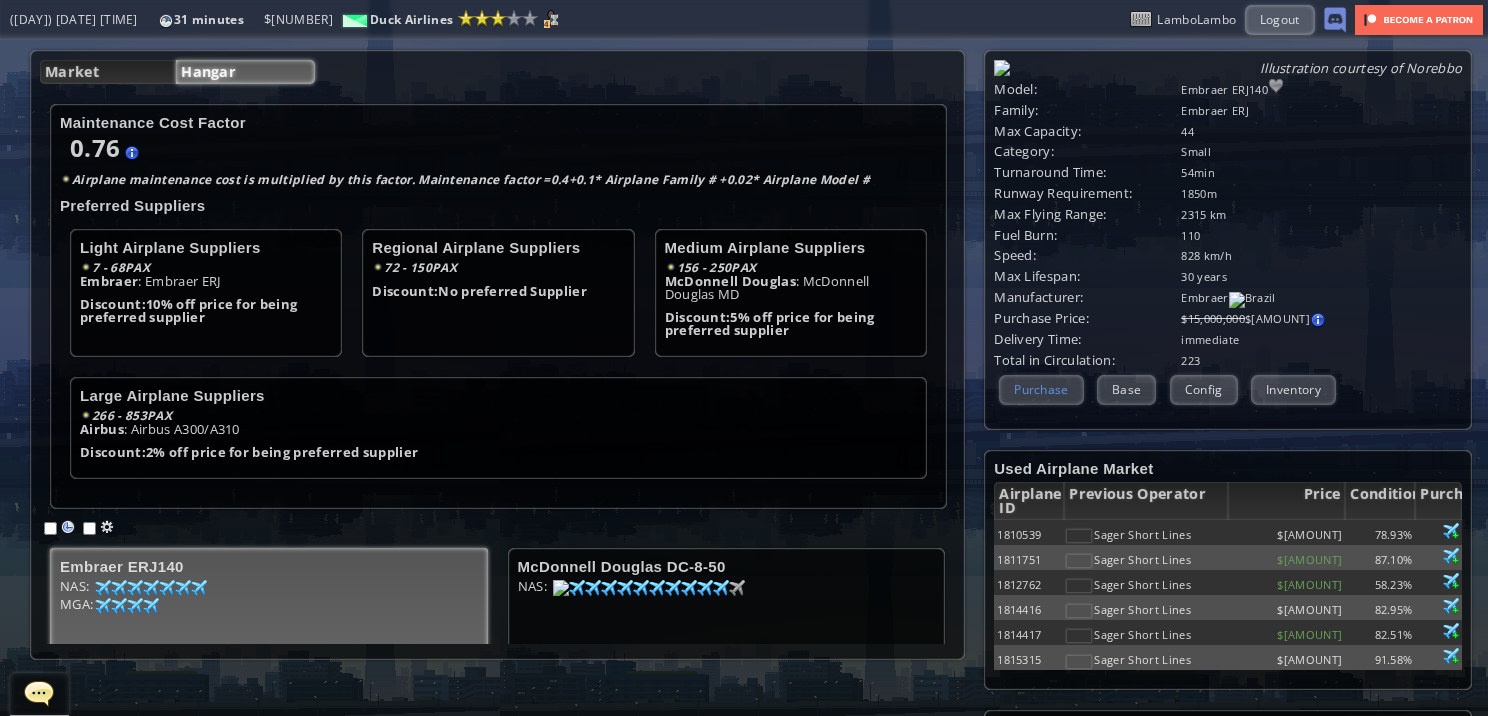 click on "Purchase" at bounding box center [1041, 389] 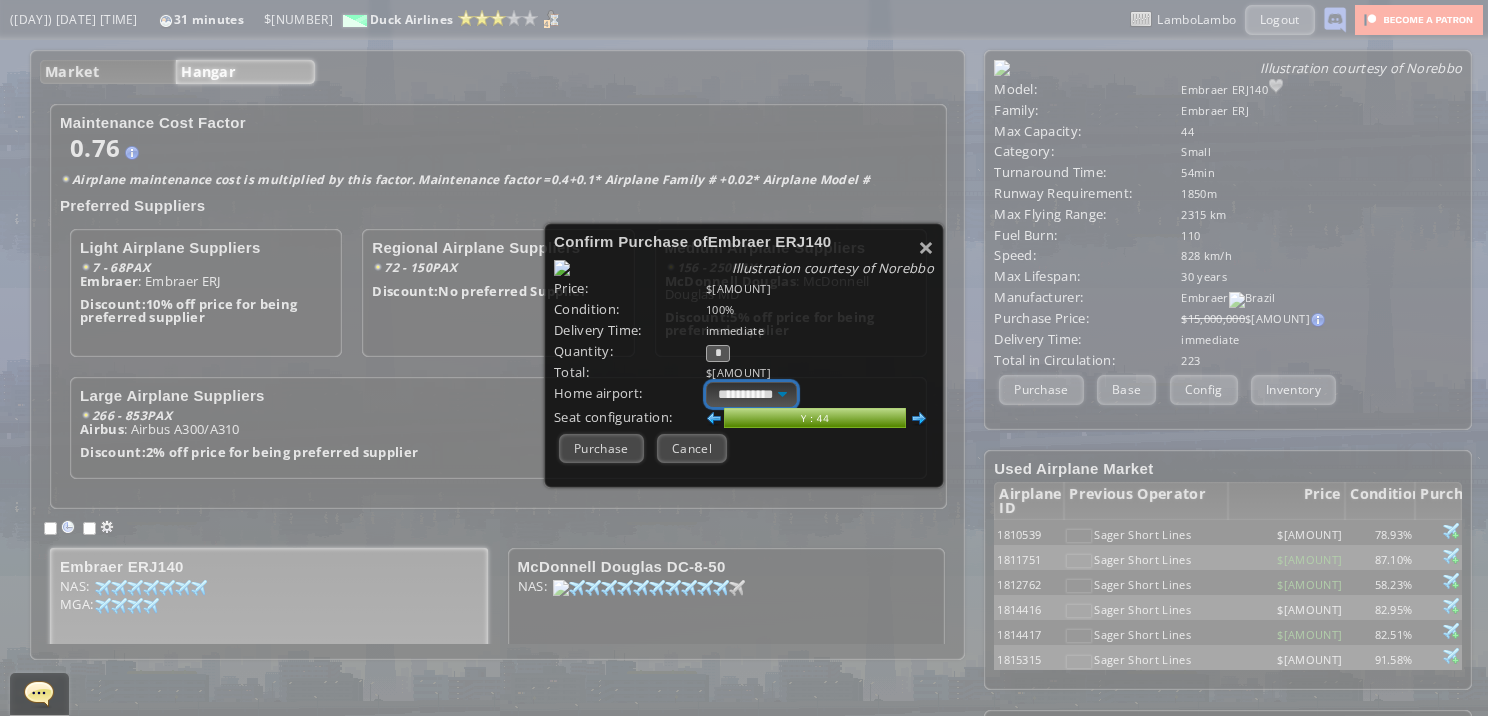 click on "**********" at bounding box center (751, 394) 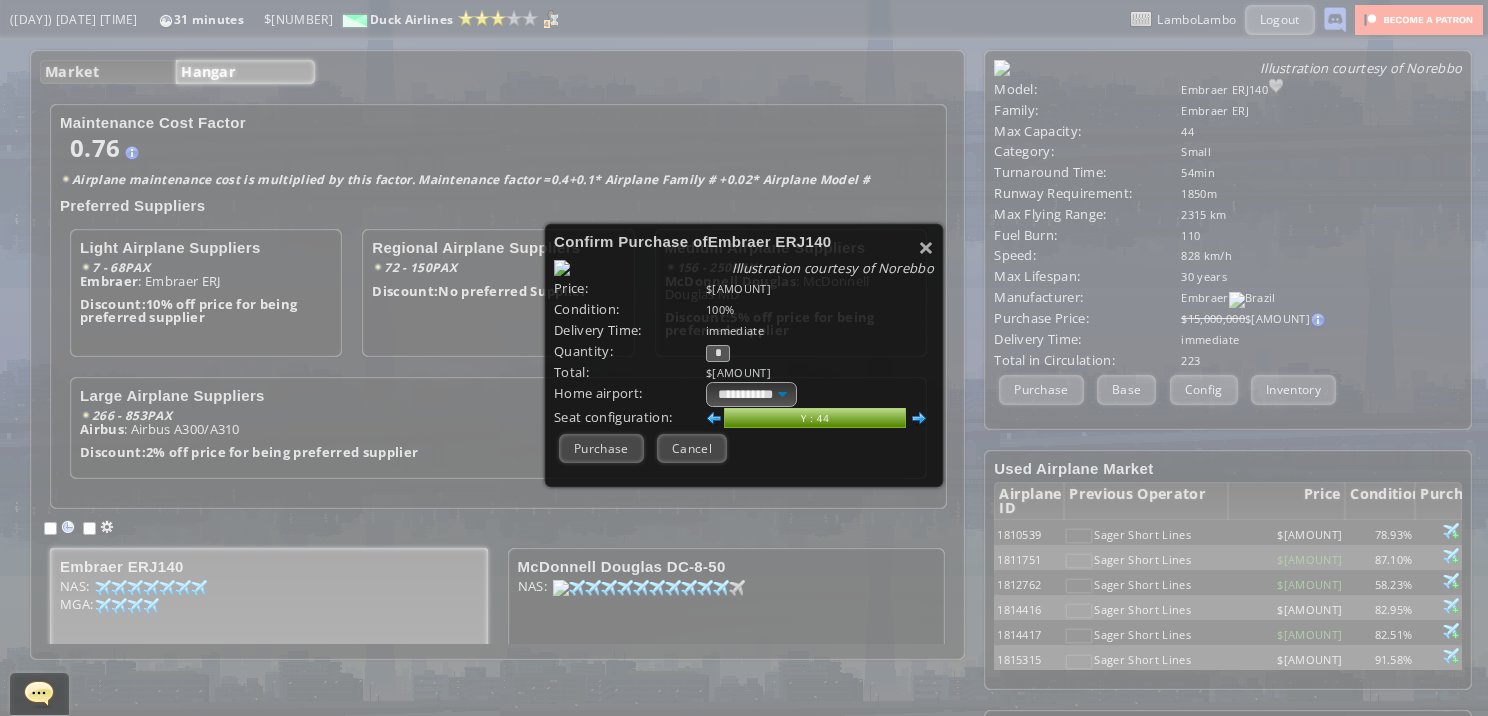 click at bounding box center (562, 268) 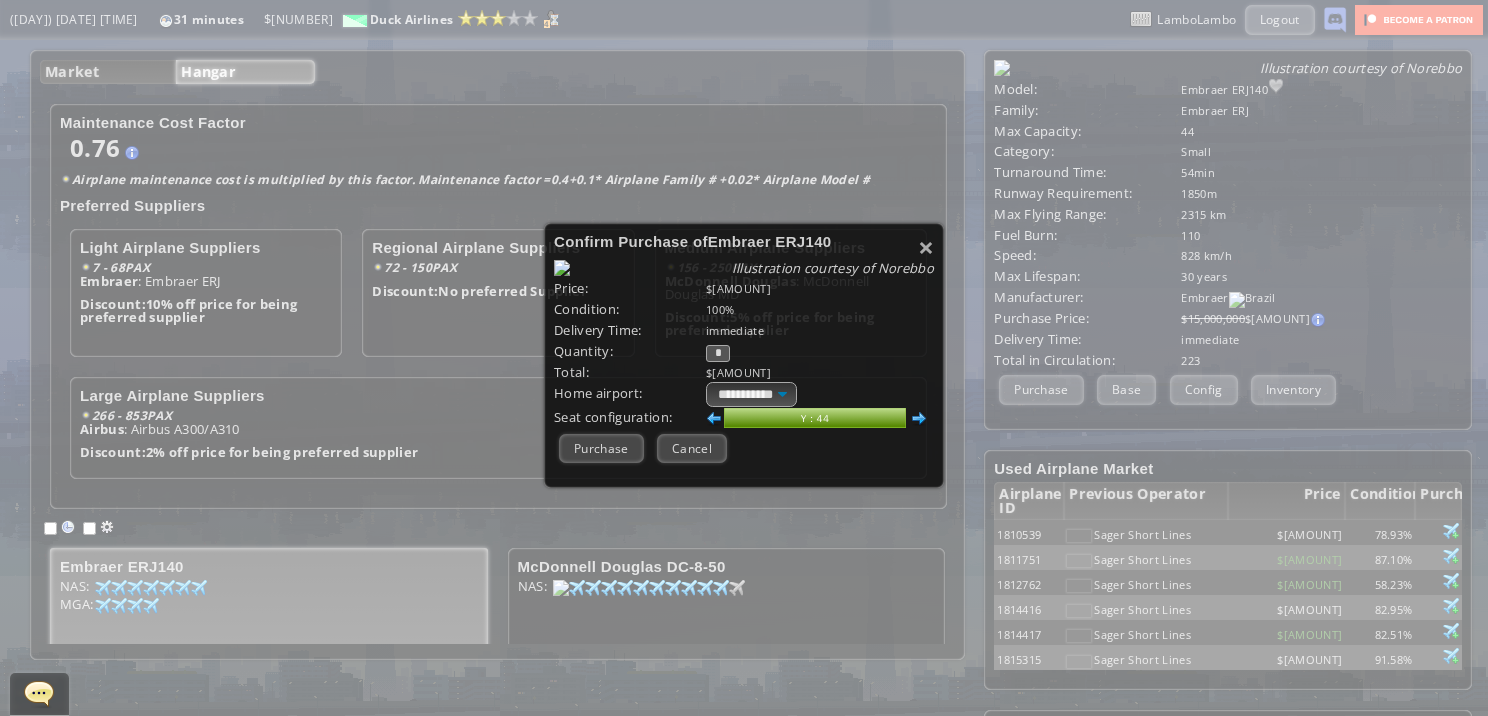click at bounding box center [919, 419] 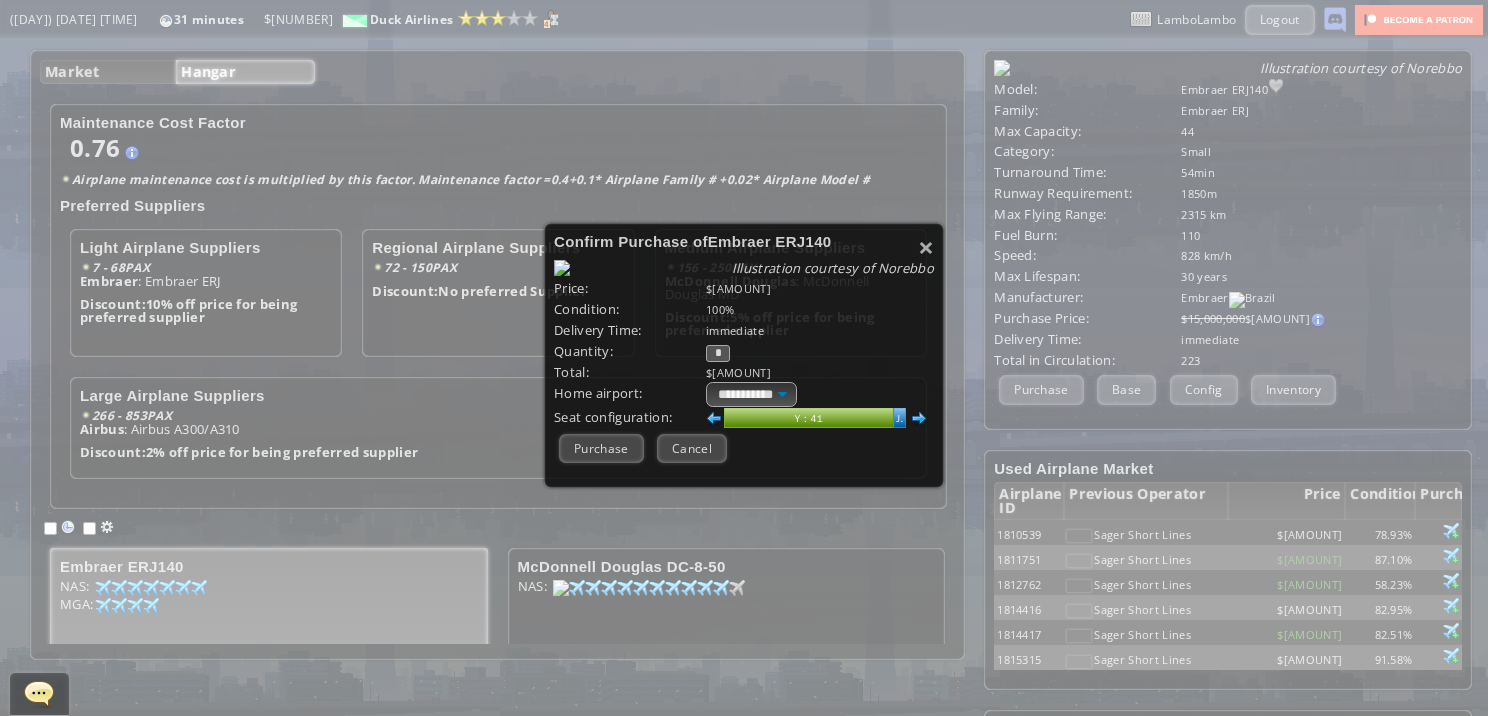 click on "Purchase" at bounding box center (601, 448) 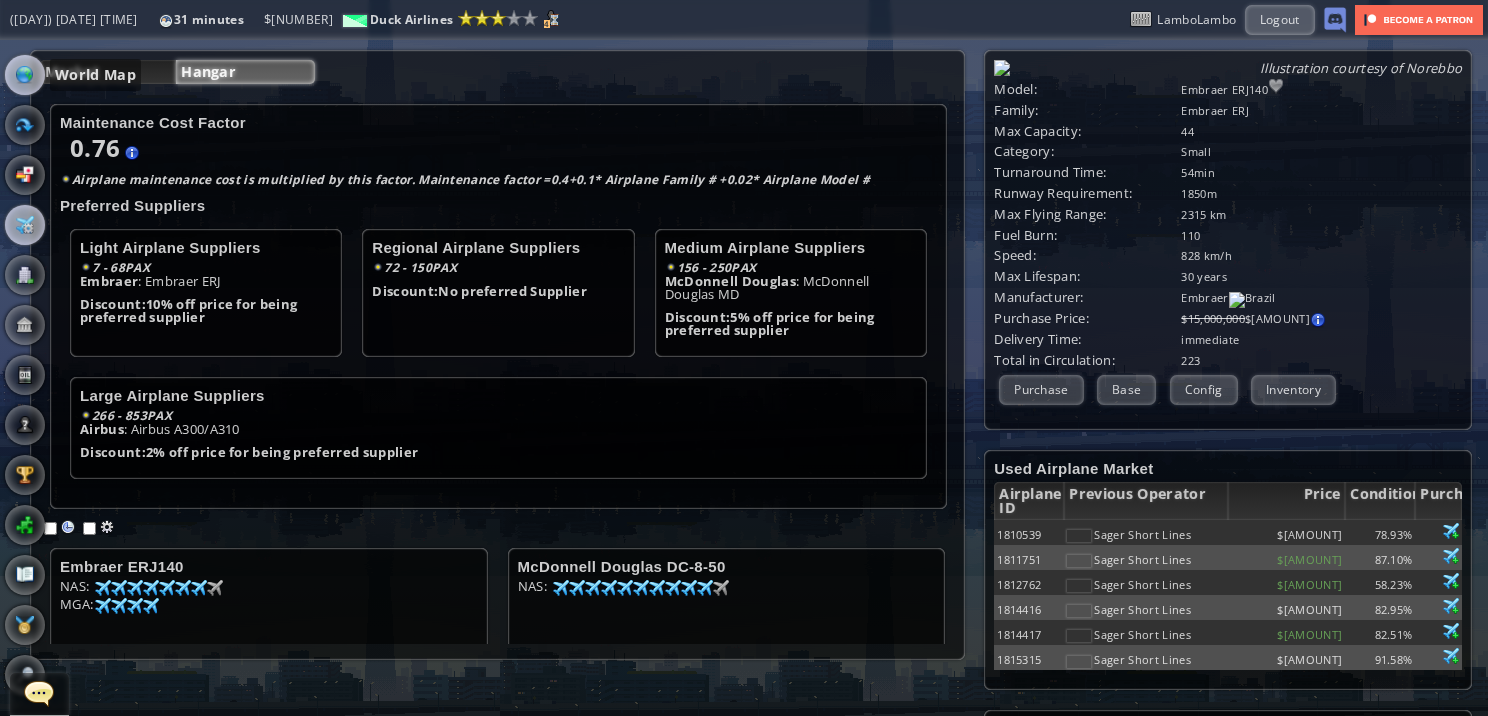 click at bounding box center [25, 75] 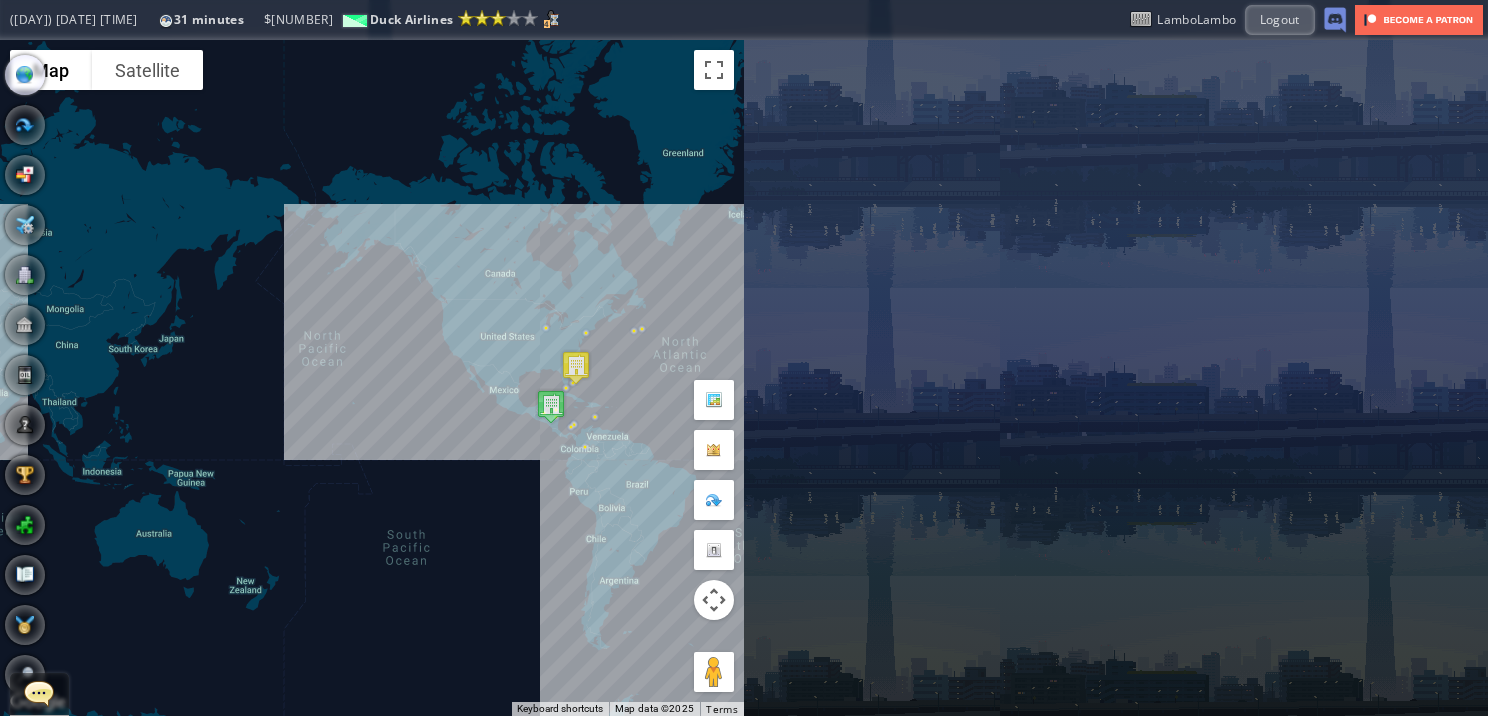 drag, startPoint x: 596, startPoint y: 300, endPoint x: 584, endPoint y: 354, distance: 55.31727 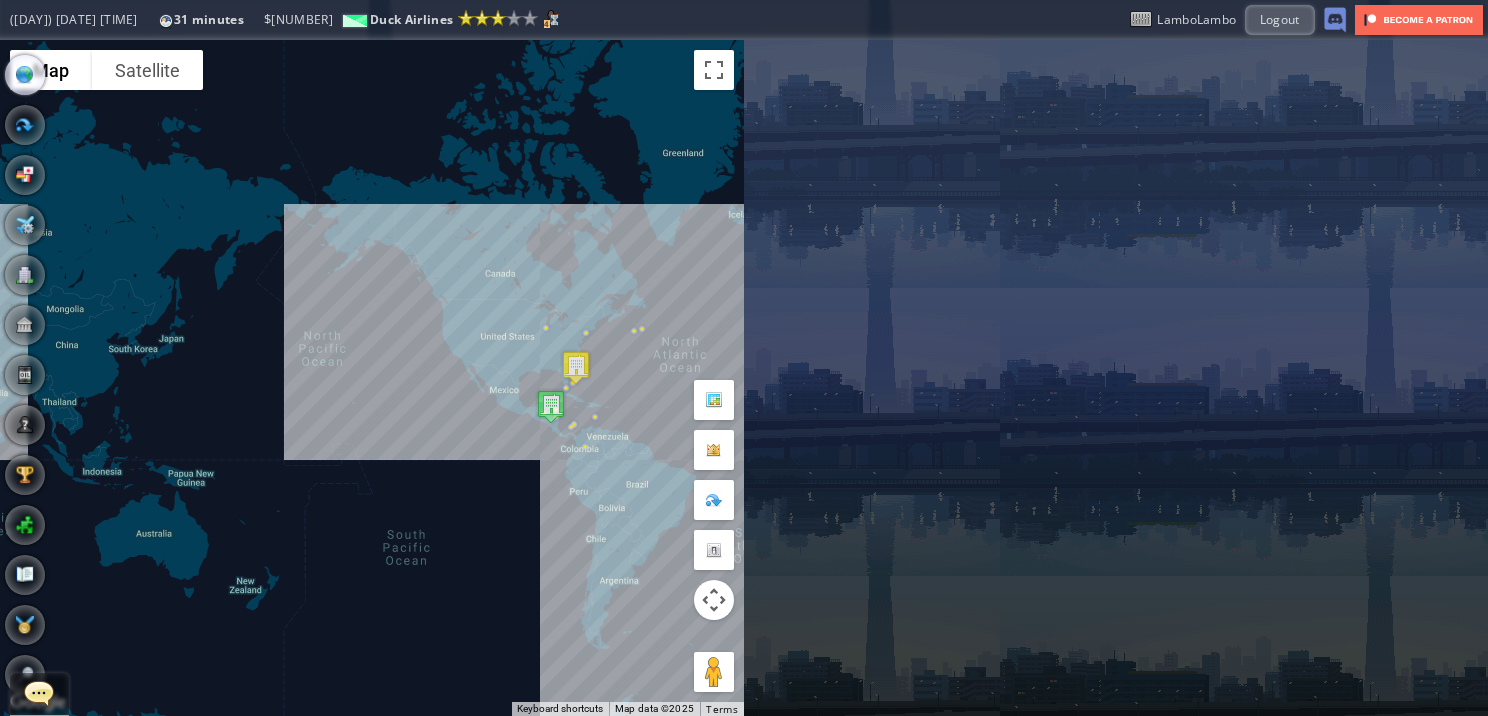 click on "To navigate, press the arrow keys." at bounding box center [372, 378] 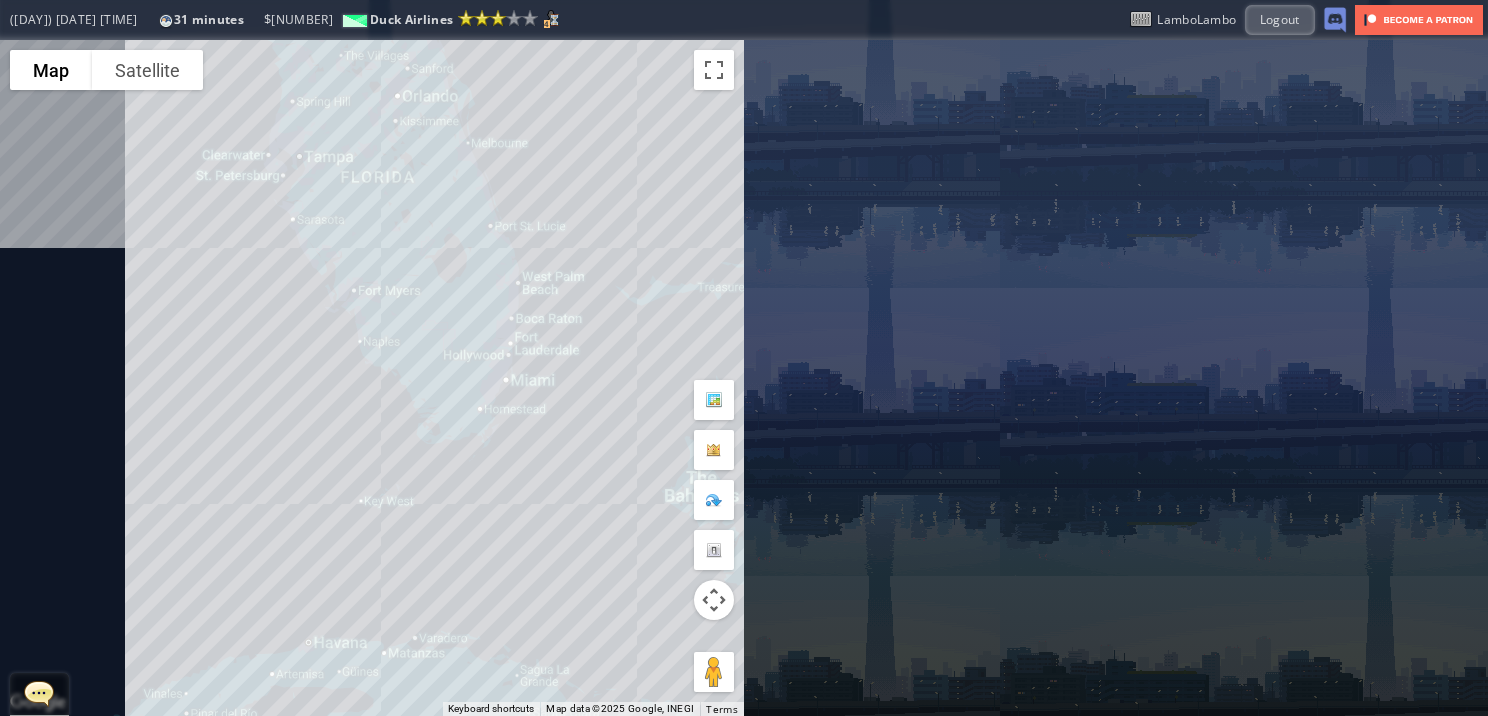 click on "To navigate, press the arrow keys." at bounding box center [372, 378] 